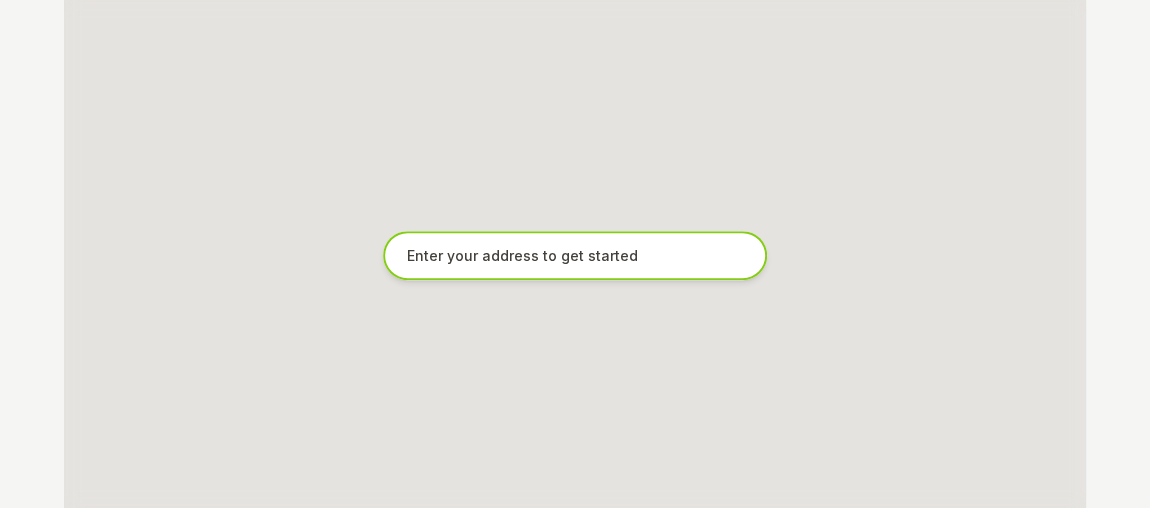 scroll, scrollTop: 454, scrollLeft: 0, axis: vertical 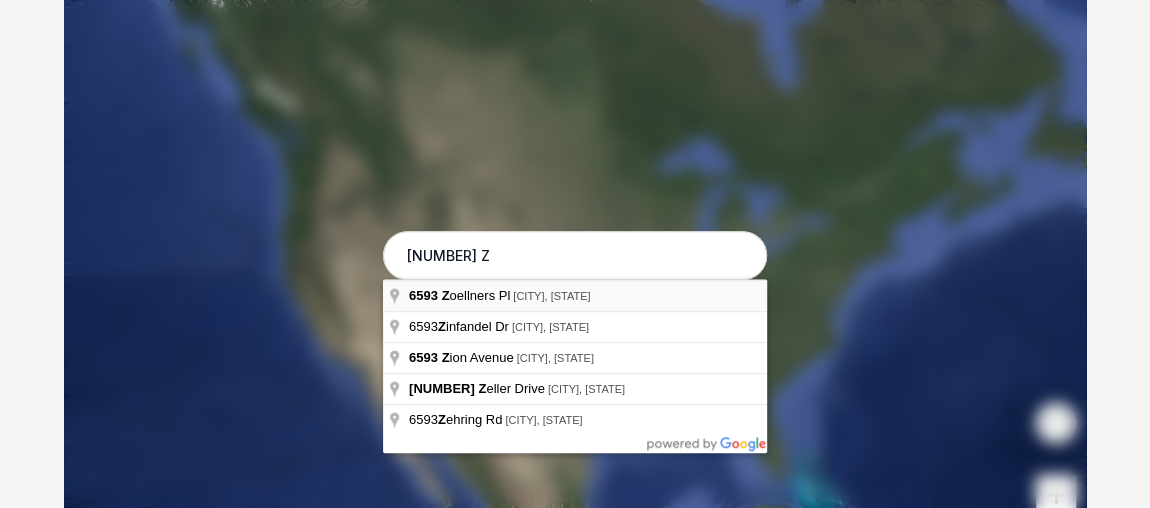 type on "[NUMBER] [STREET], [CITY], [STATE]" 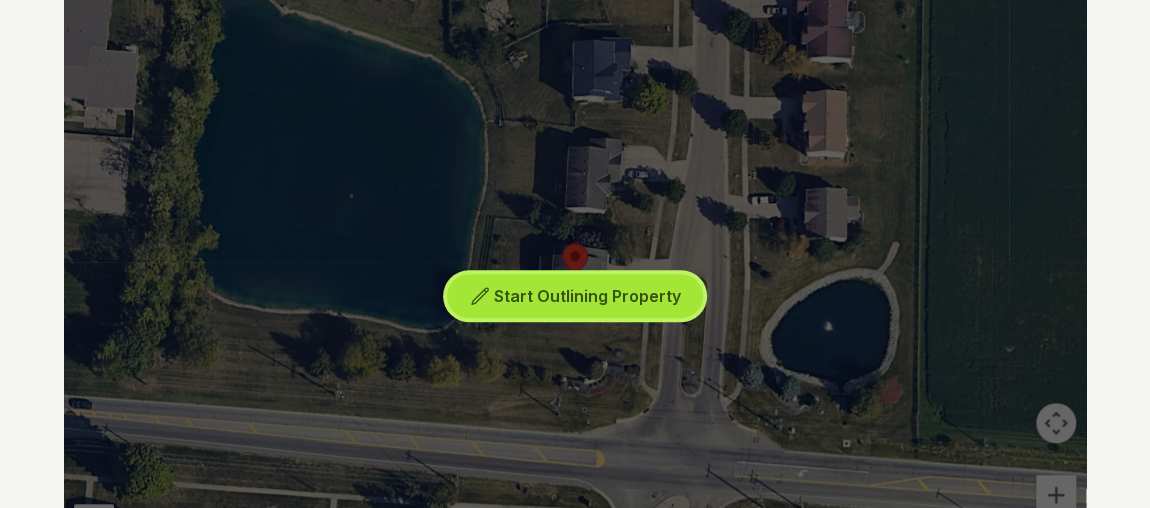 click on "Start Outlining Property" at bounding box center (587, 296) 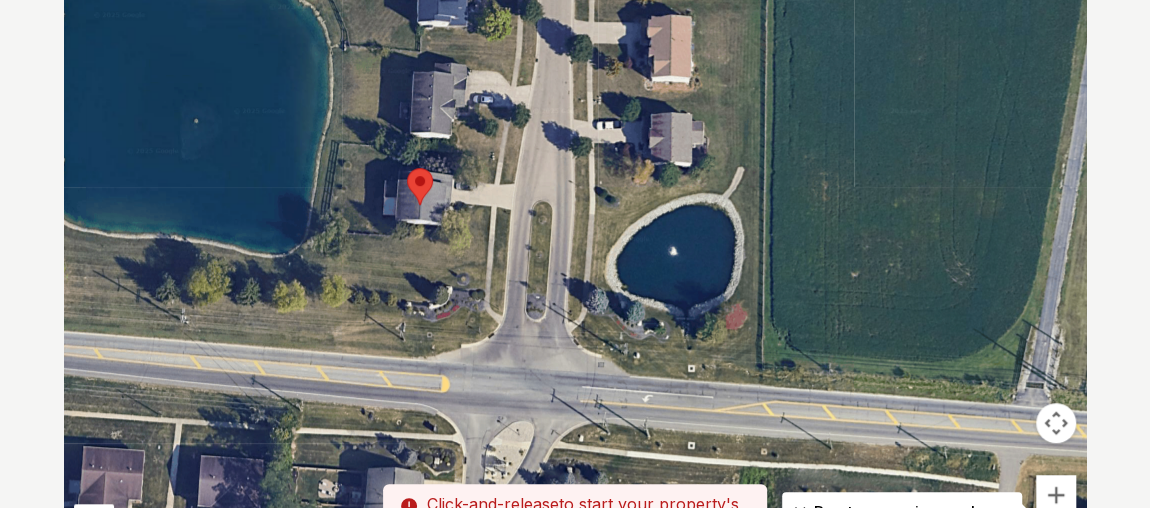 drag, startPoint x: 661, startPoint y: 265, endPoint x: 499, endPoint y: 186, distance: 180.23596 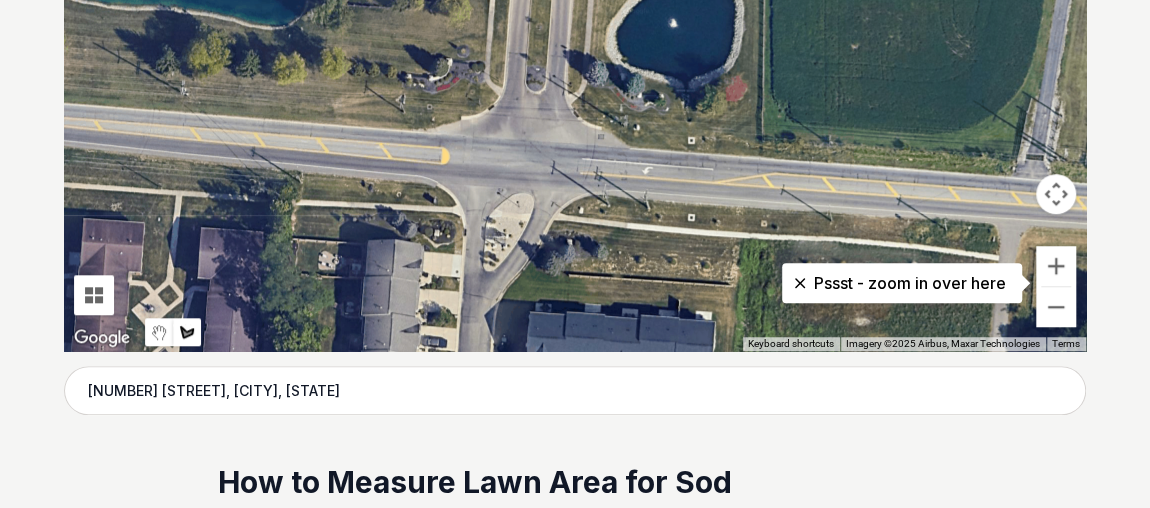 scroll, scrollTop: 684, scrollLeft: 0, axis: vertical 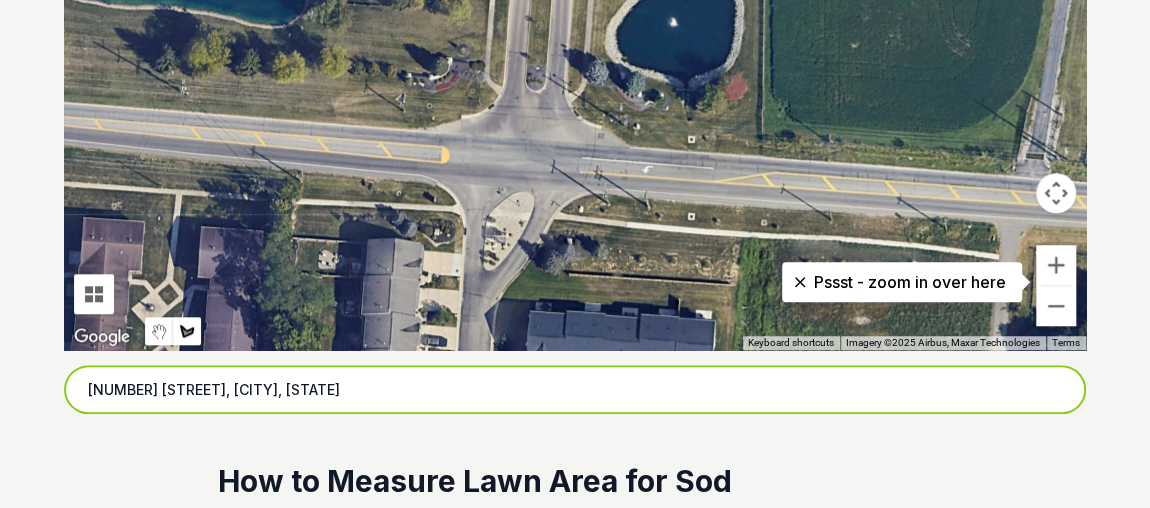 drag, startPoint x: 301, startPoint y: 386, endPoint x: 72, endPoint y: 376, distance: 229.21823 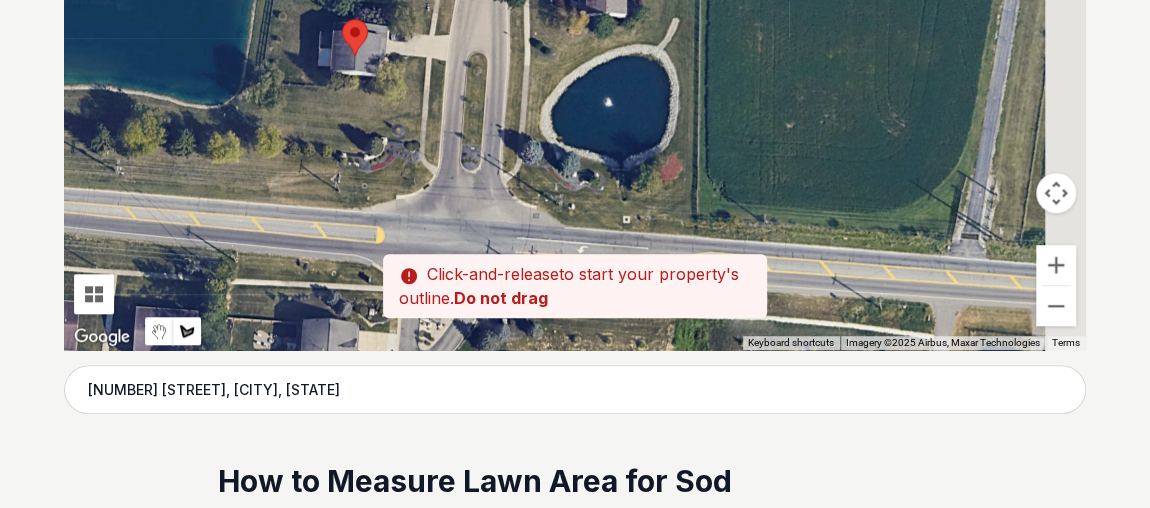 drag, startPoint x: 583, startPoint y: 175, endPoint x: 518, endPoint y: 257, distance: 104.63747 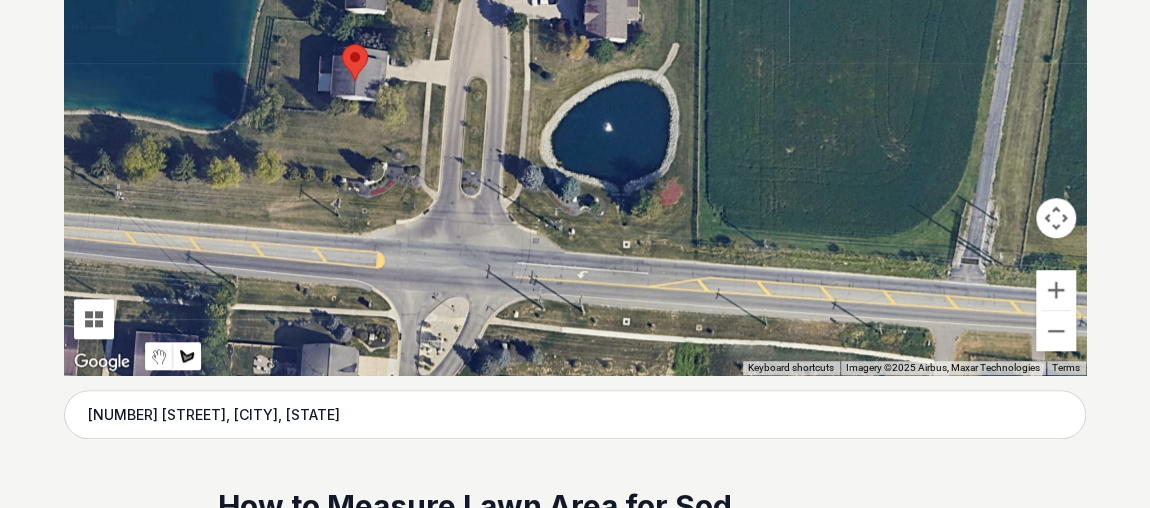 scroll, scrollTop: 732, scrollLeft: 0, axis: vertical 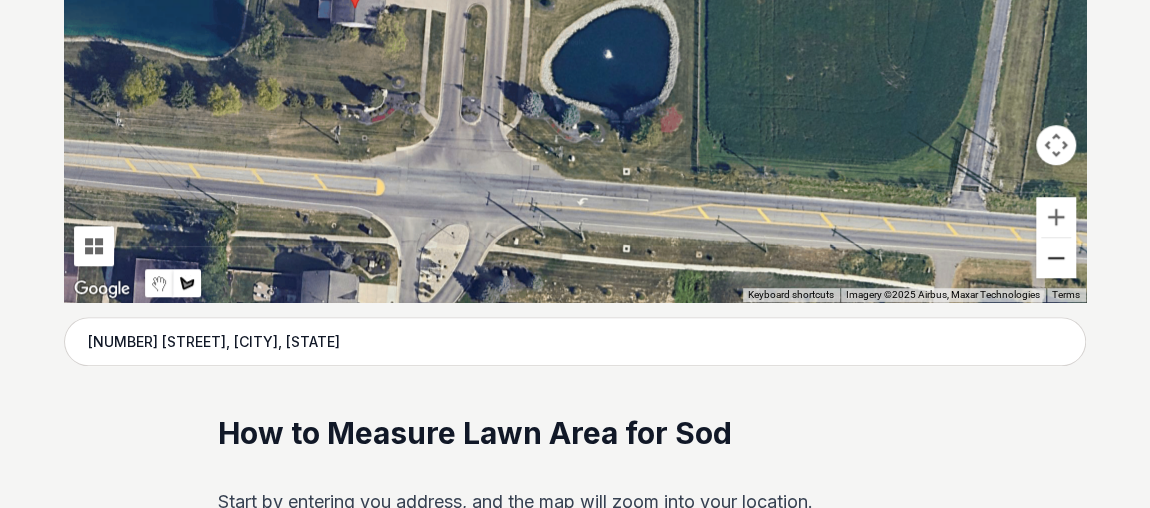 click at bounding box center [1056, 258] 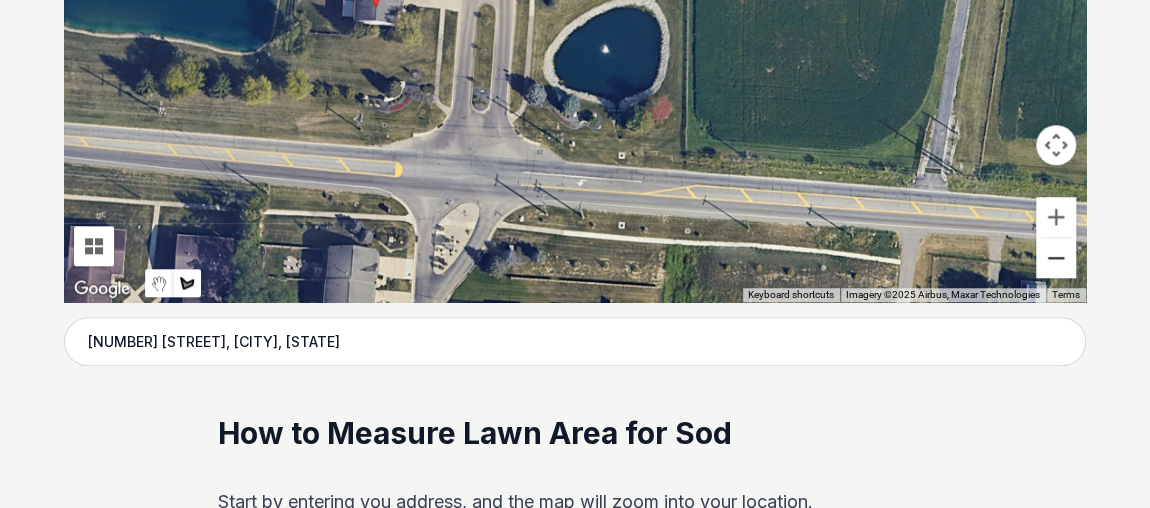 click at bounding box center [1056, 258] 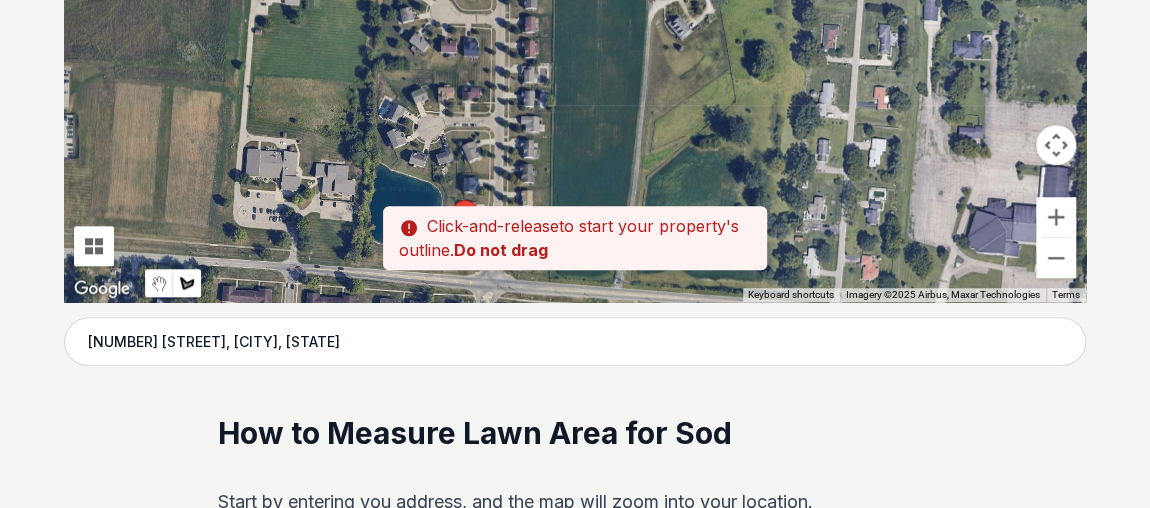 drag, startPoint x: 646, startPoint y: 29, endPoint x: 591, endPoint y: 265, distance: 242.32416 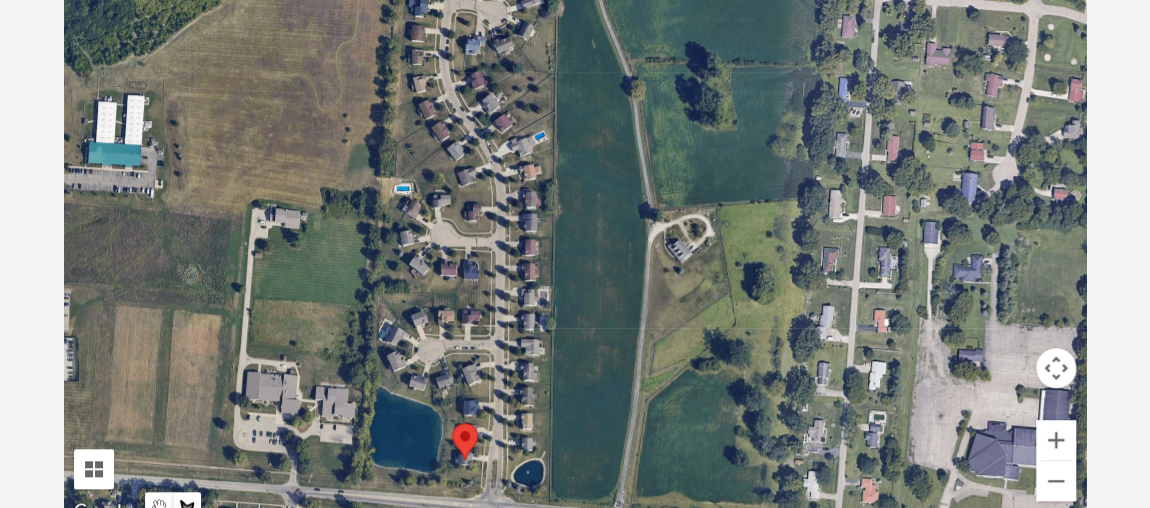 scroll, scrollTop: 503, scrollLeft: 0, axis: vertical 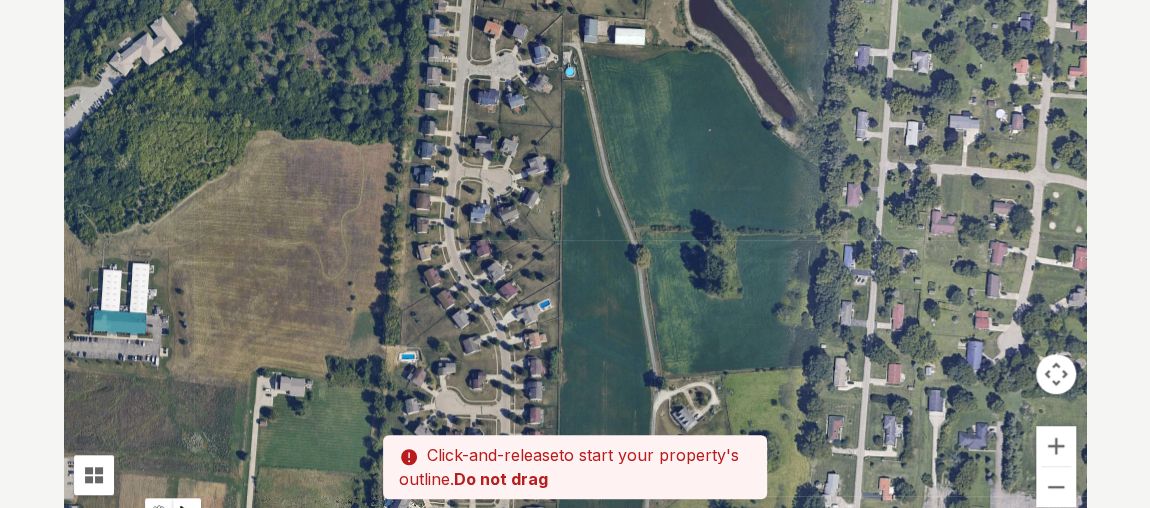 drag, startPoint x: 512, startPoint y: 118, endPoint x: 517, endPoint y: 283, distance: 165.07574 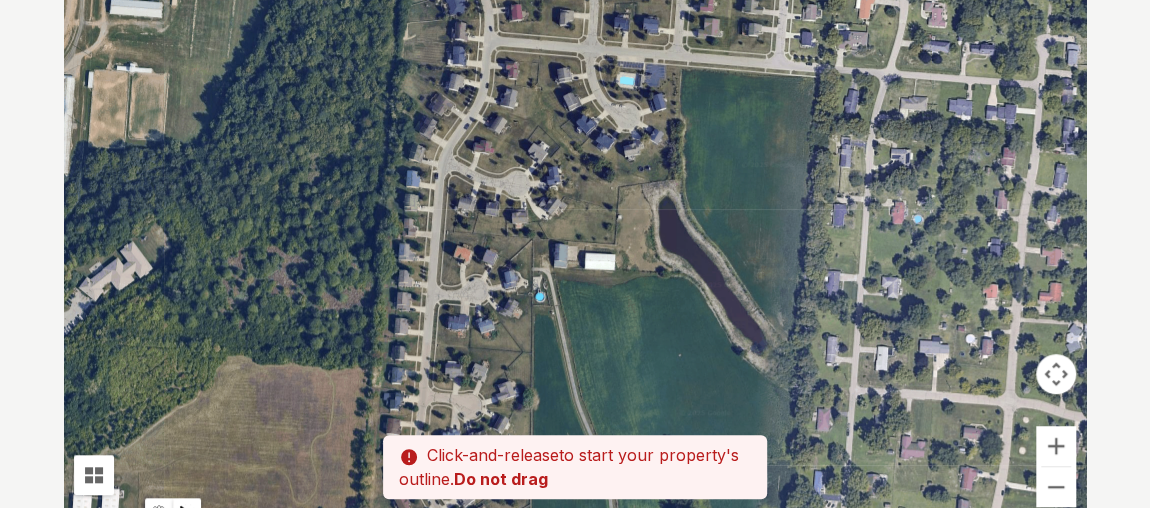 drag, startPoint x: 507, startPoint y: 117, endPoint x: 477, endPoint y: 367, distance: 251.79356 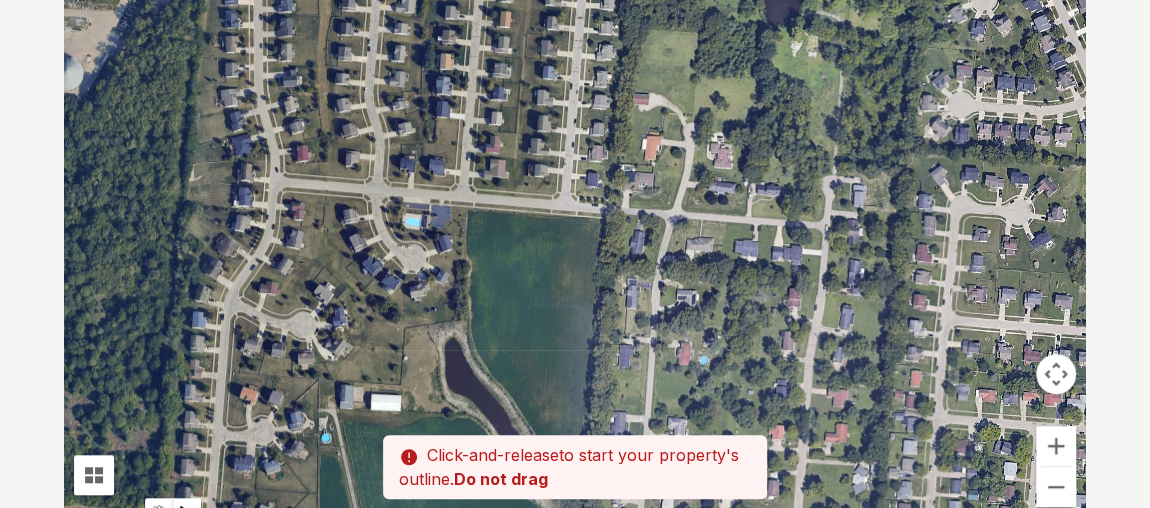 drag, startPoint x: 661, startPoint y: 96, endPoint x: 439, endPoint y: 240, distance: 264.6129 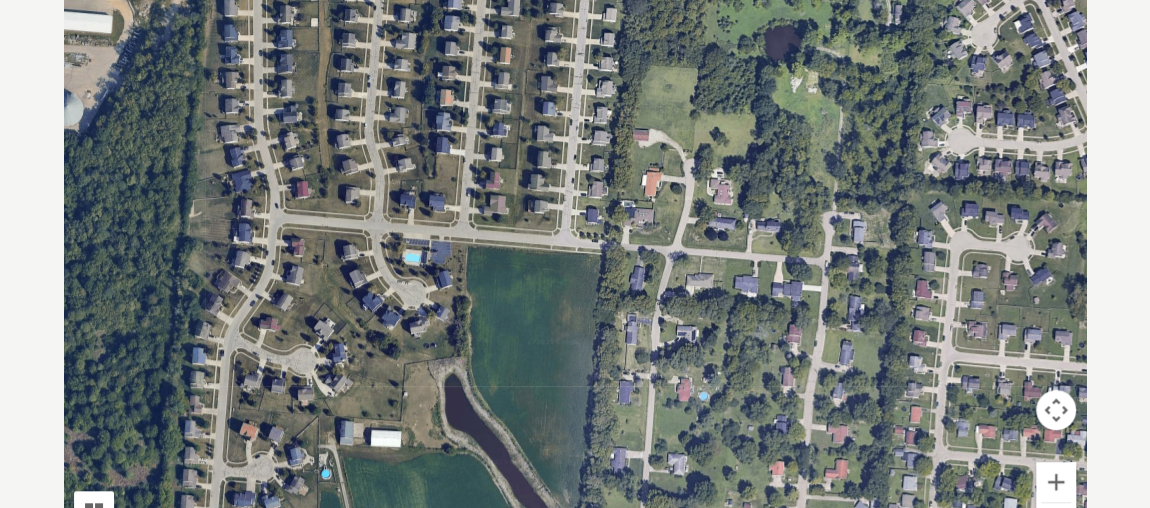 scroll, scrollTop: 468, scrollLeft: 0, axis: vertical 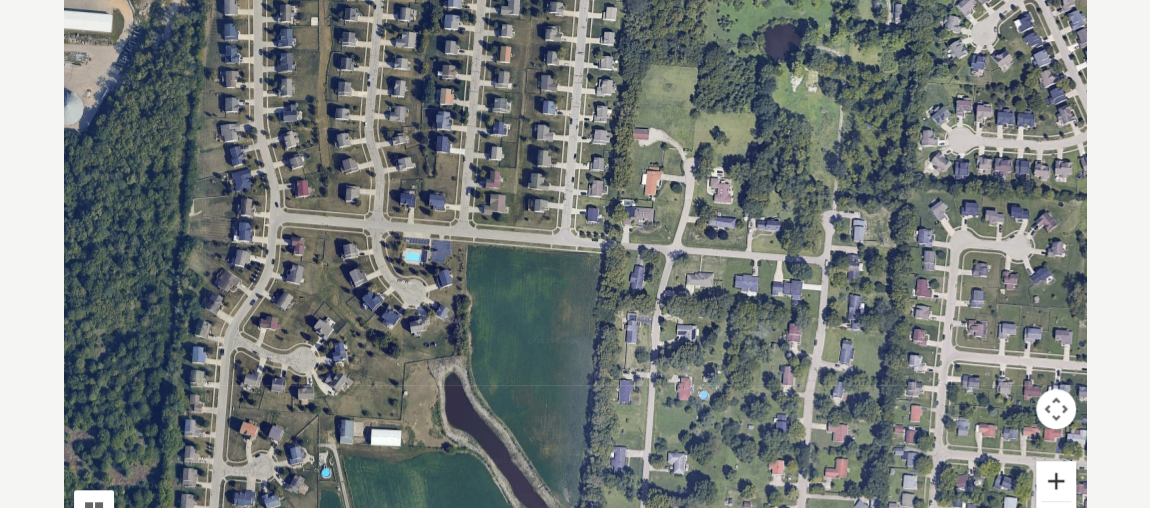click at bounding box center [1056, 481] 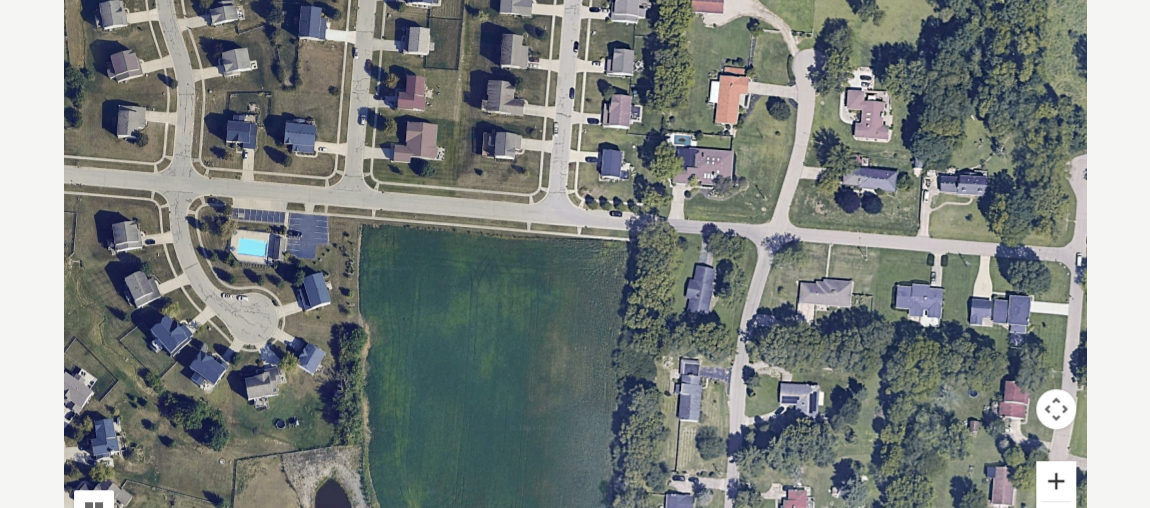 click at bounding box center [1056, 481] 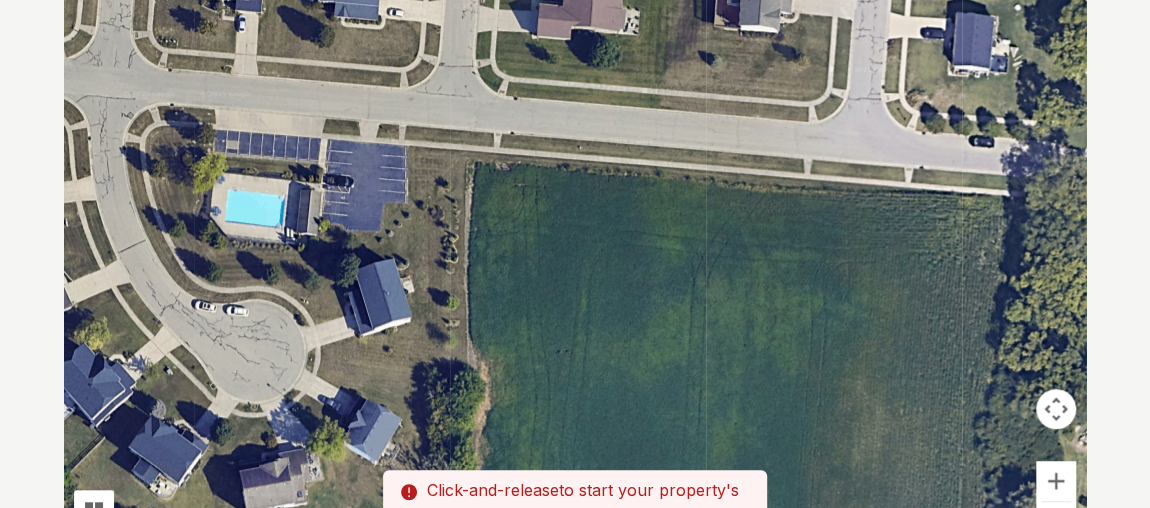 drag, startPoint x: 124, startPoint y: 200, endPoint x: 463, endPoint y: 180, distance: 339.58945 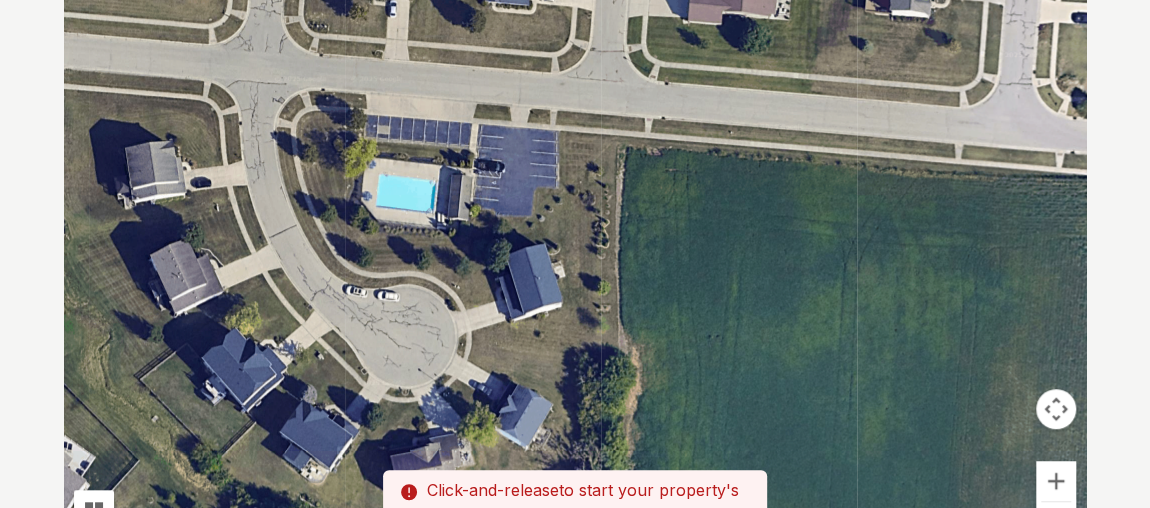 drag, startPoint x: 246, startPoint y: 206, endPoint x: 399, endPoint y: 191, distance: 153.73354 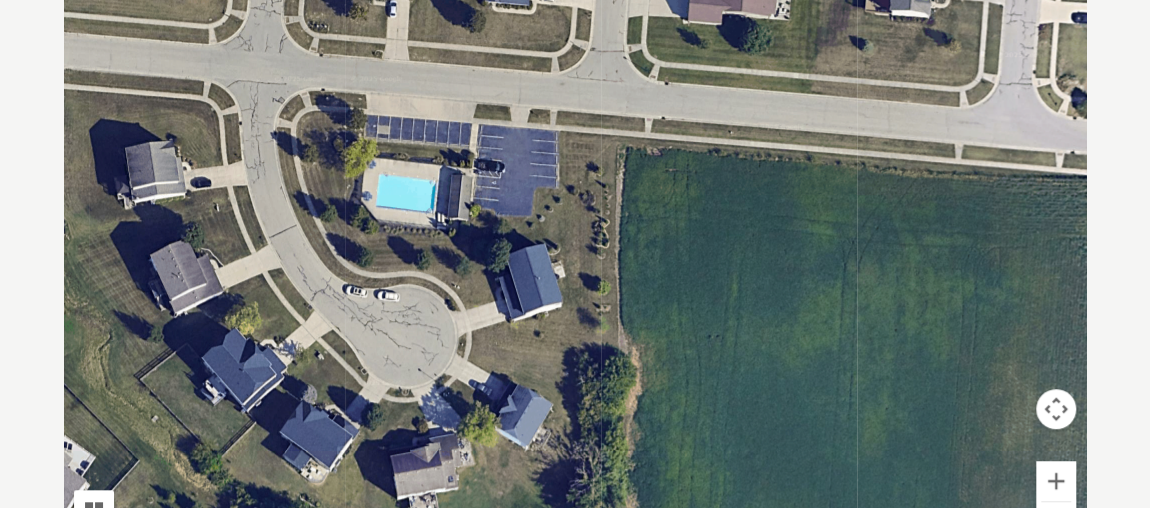 click at bounding box center (575, 266) 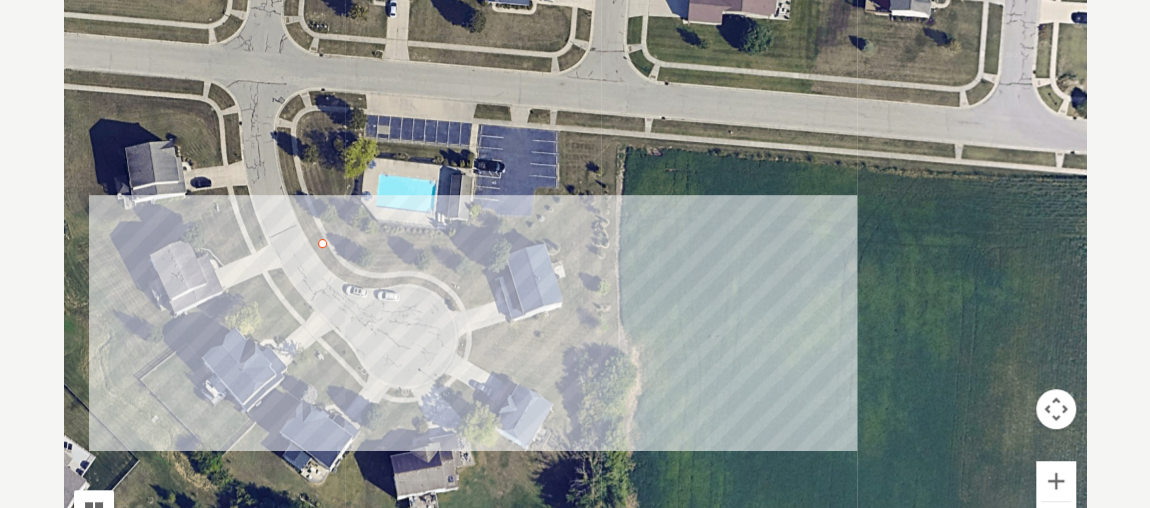 click at bounding box center [575, 266] 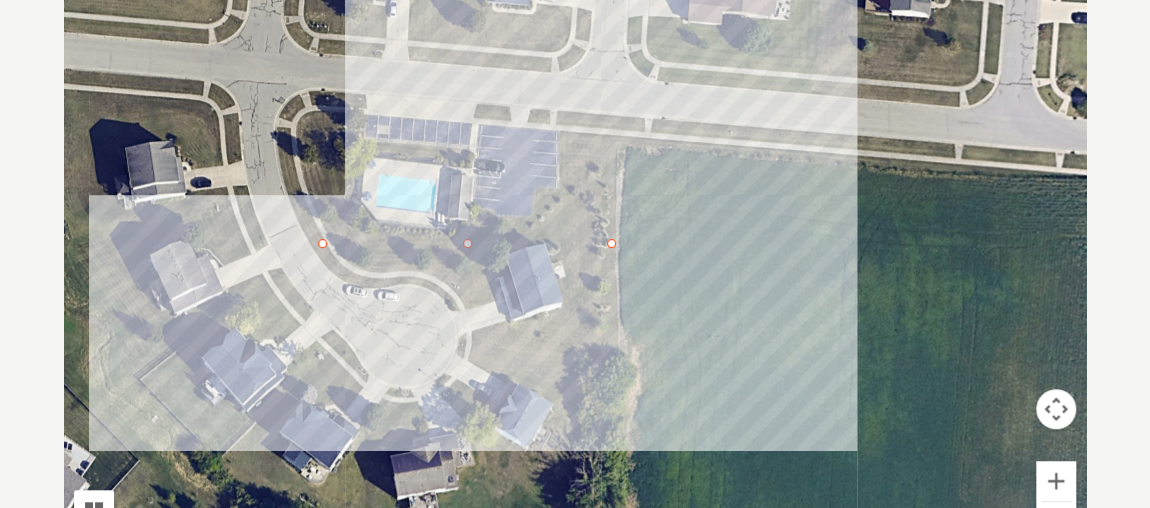 click at bounding box center [575, 266] 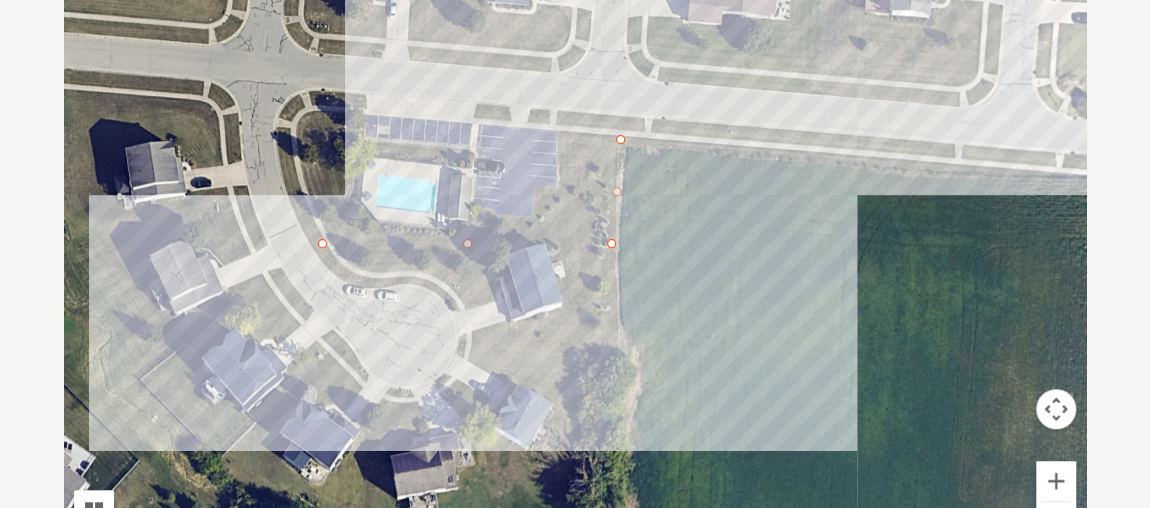 click at bounding box center (575, 266) 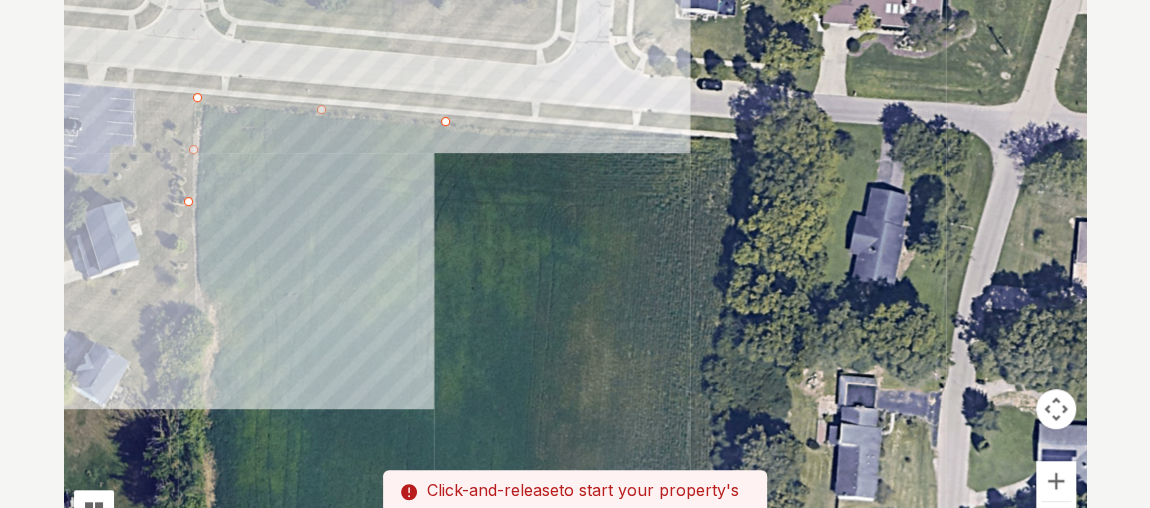 drag, startPoint x: 970, startPoint y: 175, endPoint x: 538, endPoint y: 133, distance: 434.03687 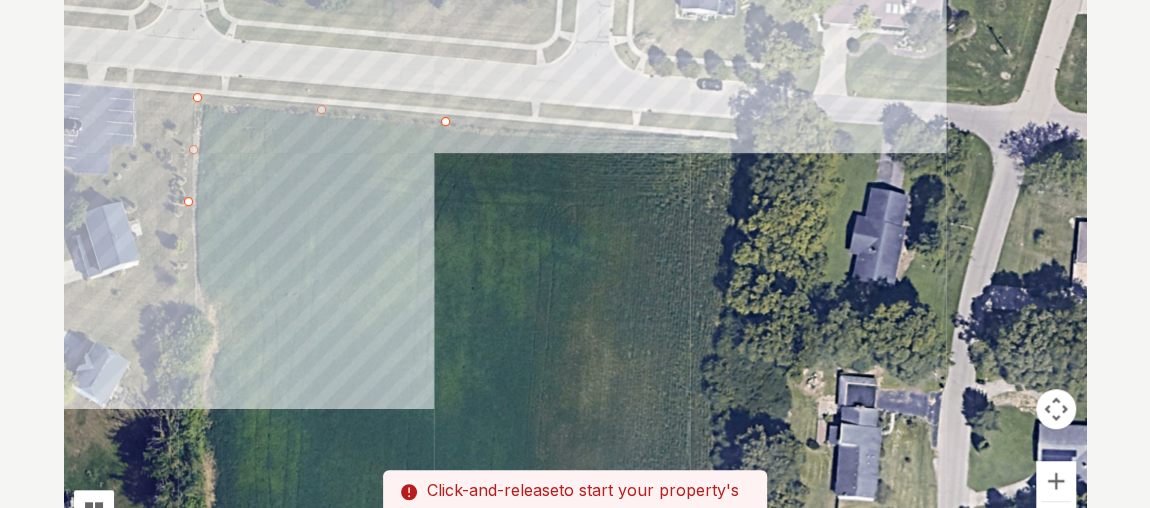 click at bounding box center (575, 266) 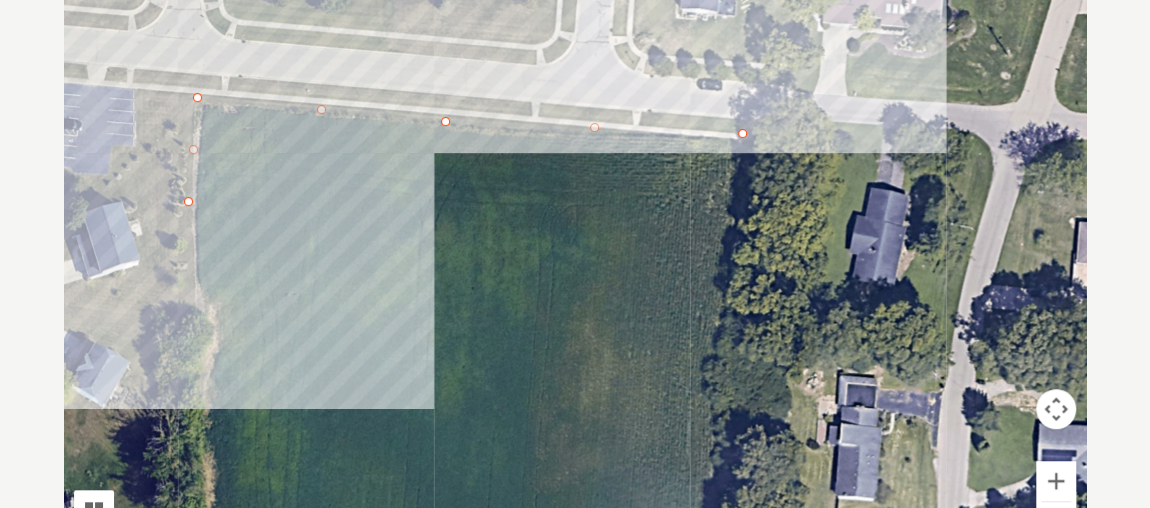 click at bounding box center (575, 266) 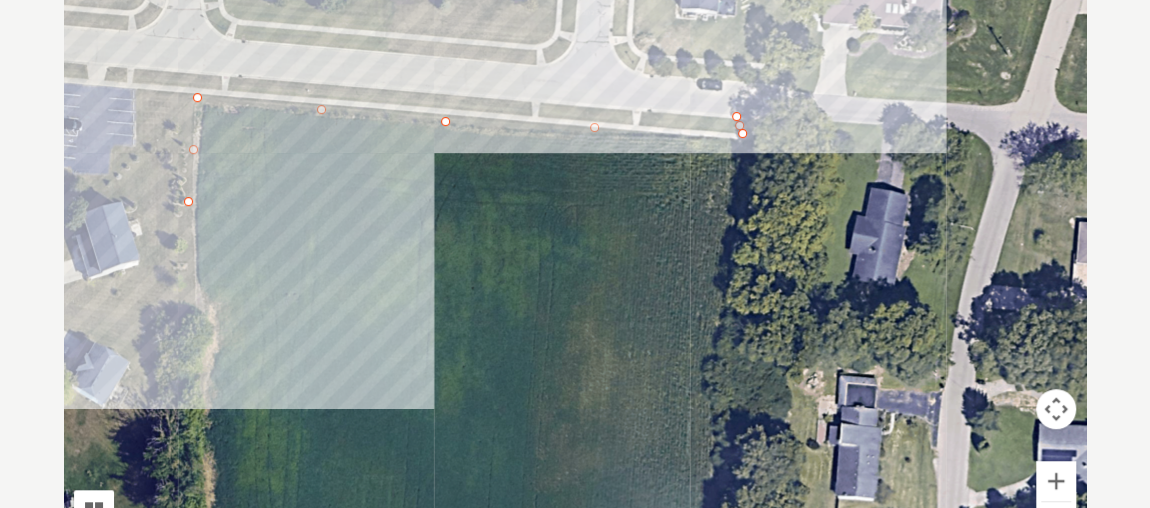click at bounding box center (575, 266) 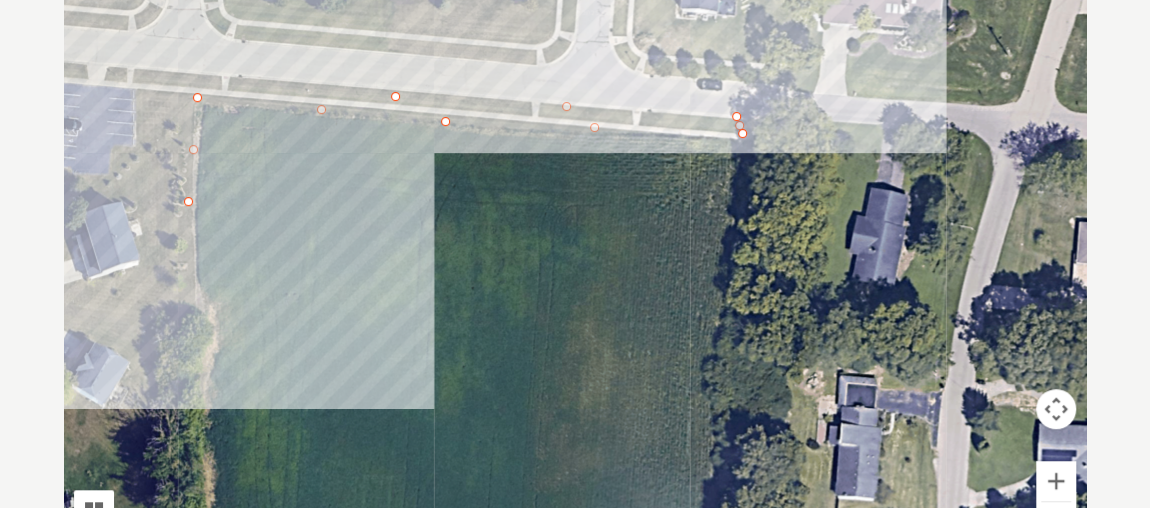 click at bounding box center [575, 266] 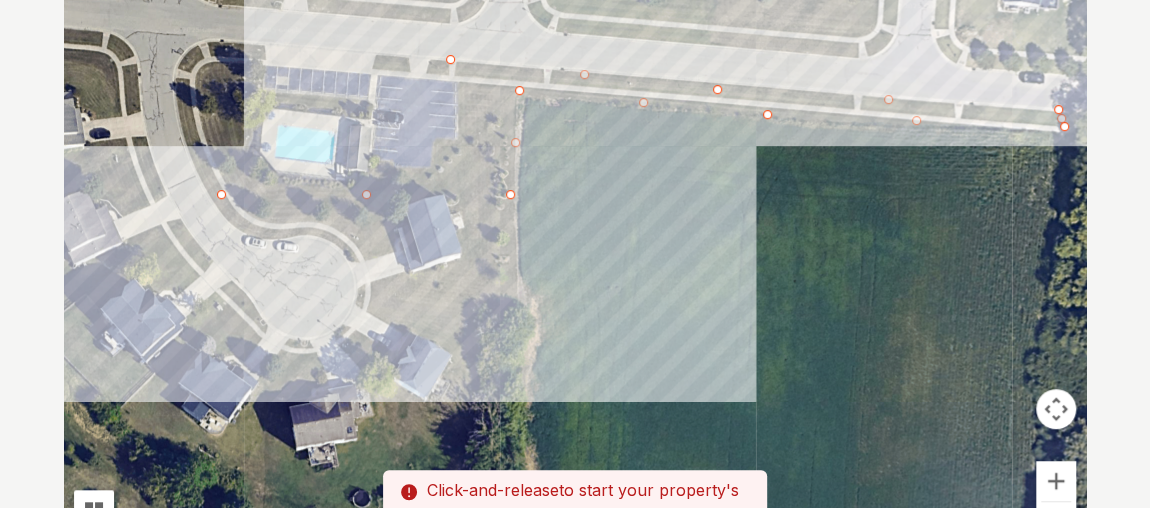 drag, startPoint x: 94, startPoint y: 93, endPoint x: 423, endPoint y: 86, distance: 329.07446 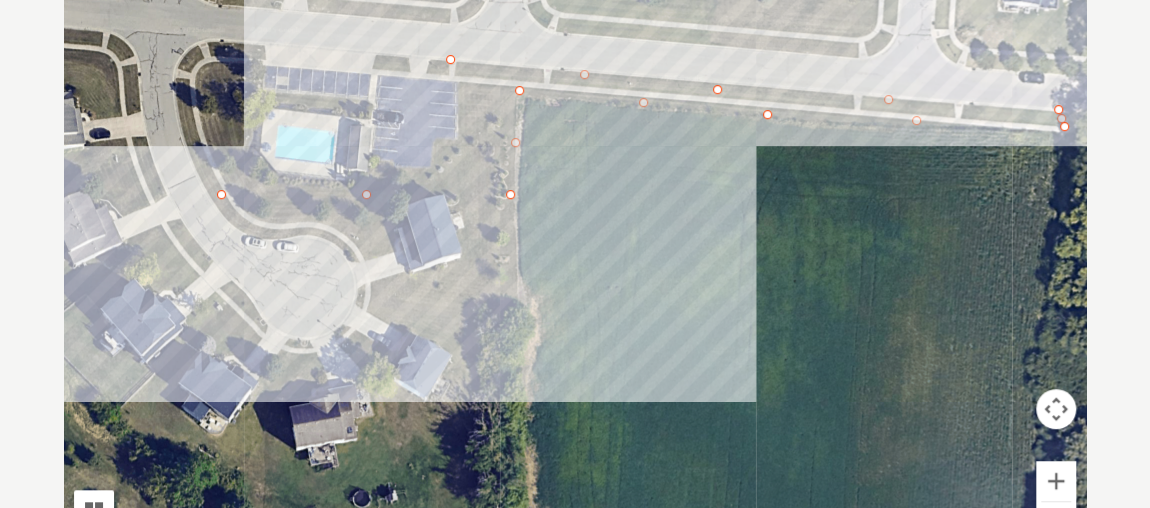 click at bounding box center (575, 266) 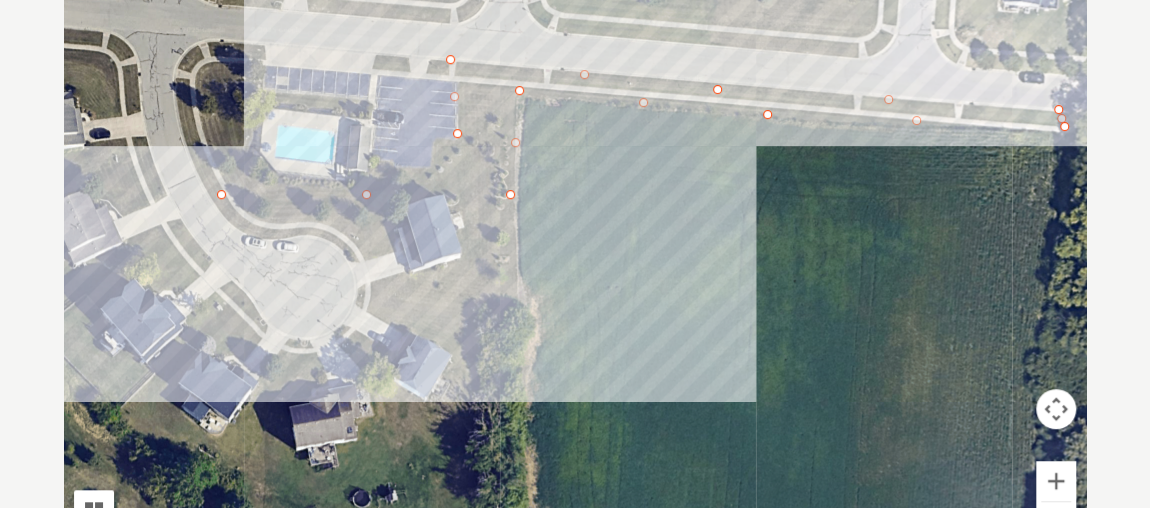 click at bounding box center [575, 266] 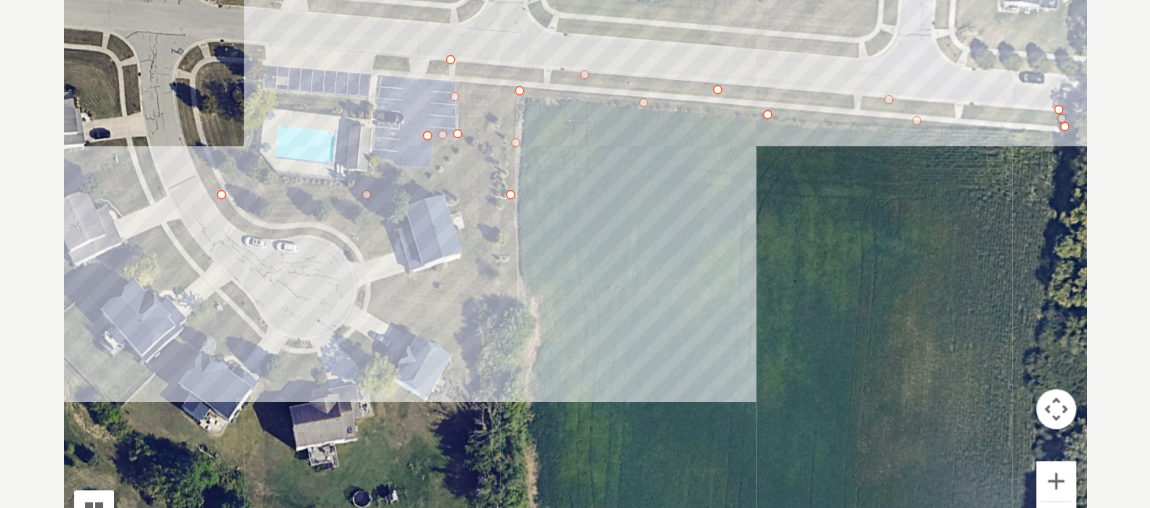 click at bounding box center [575, 266] 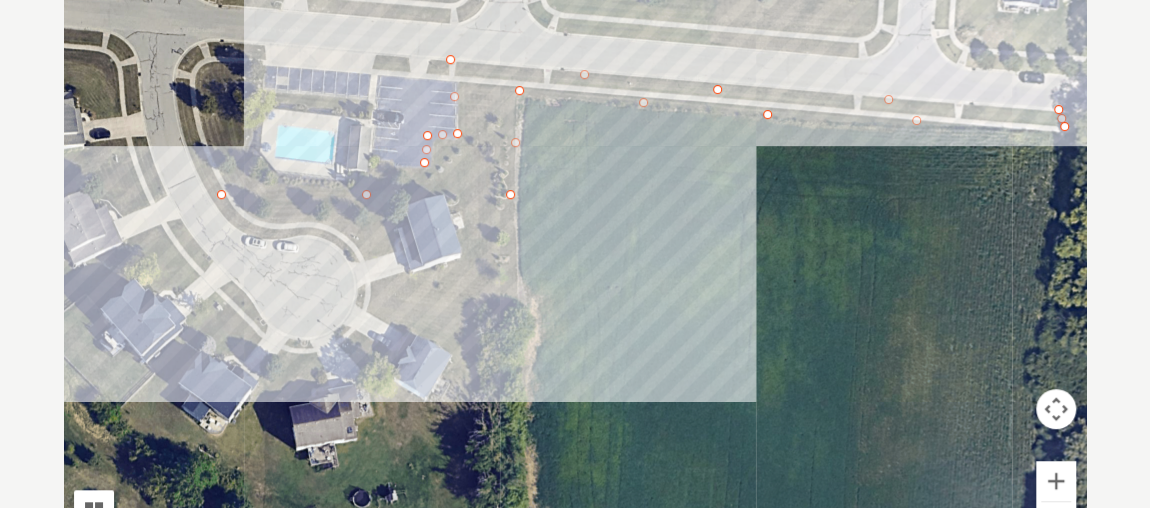 click at bounding box center [575, 266] 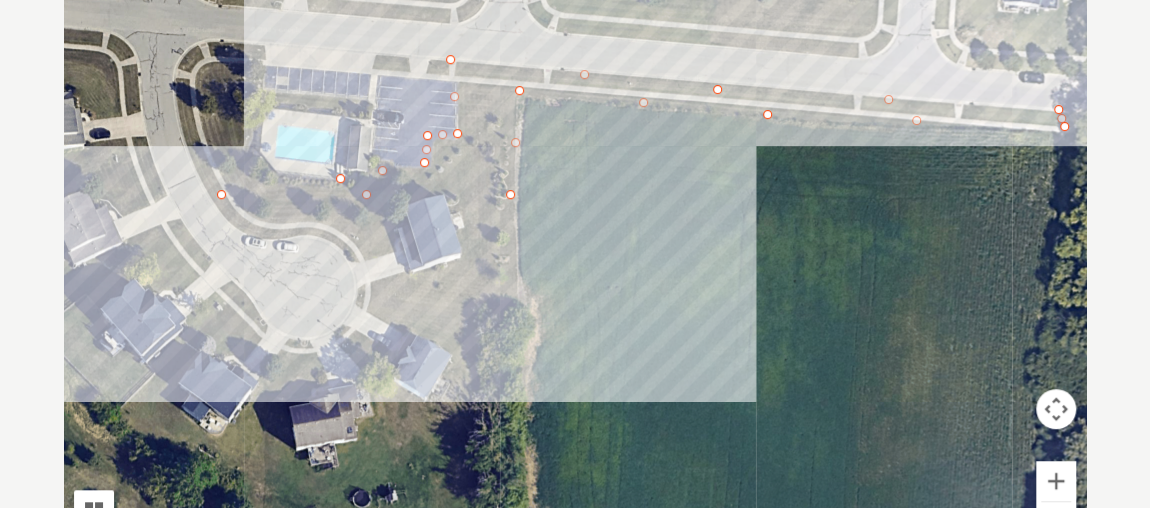 click at bounding box center (575, 266) 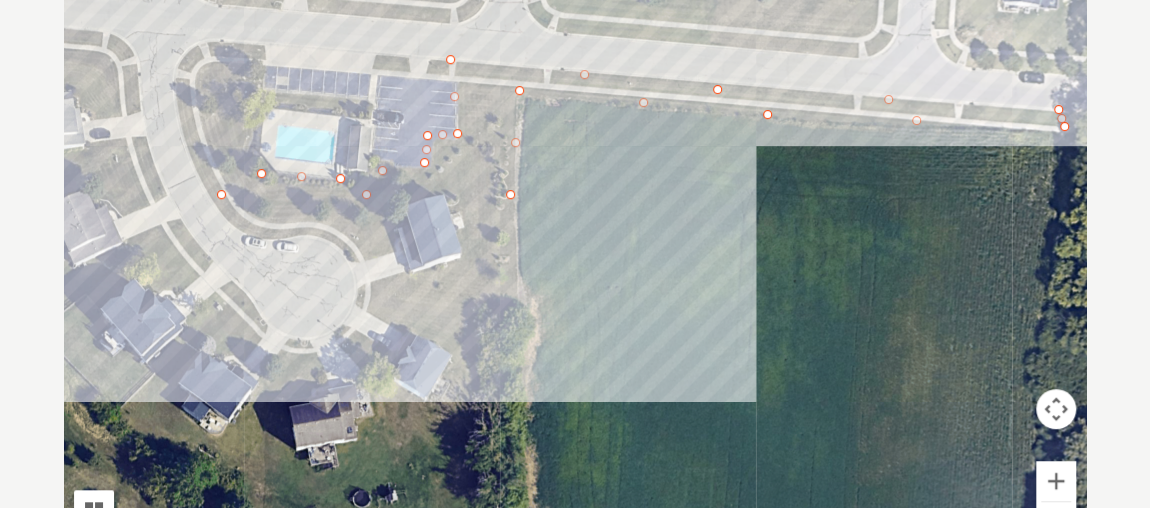 click at bounding box center (575, 266) 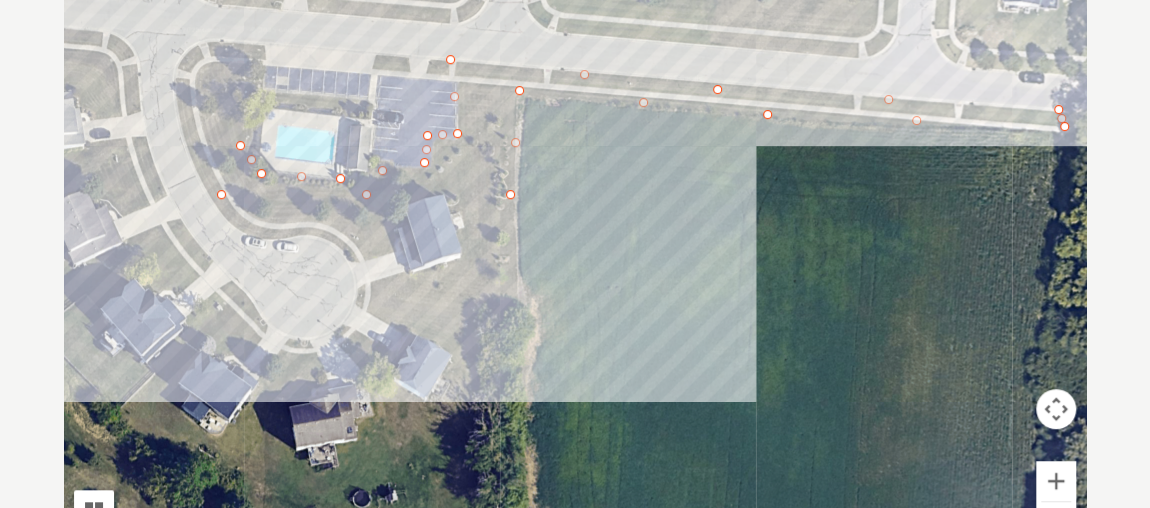 click at bounding box center (575, 266) 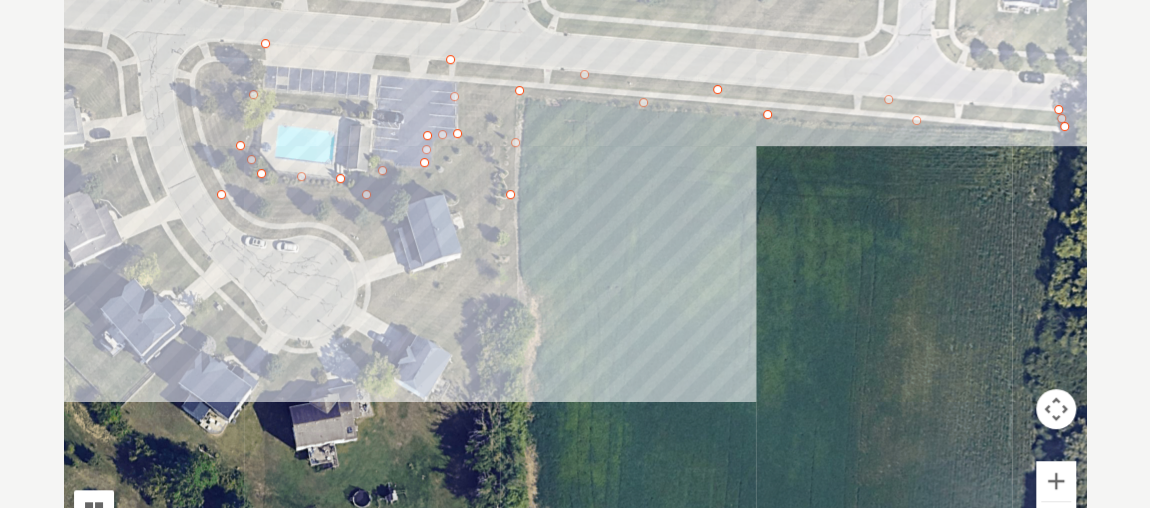 click at bounding box center (575, 266) 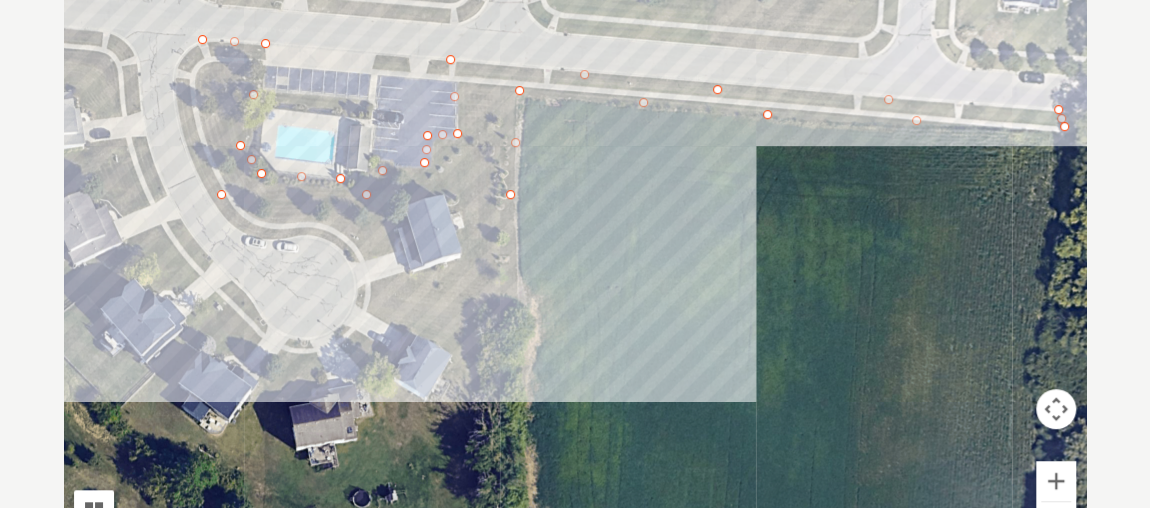 click at bounding box center (575, 266) 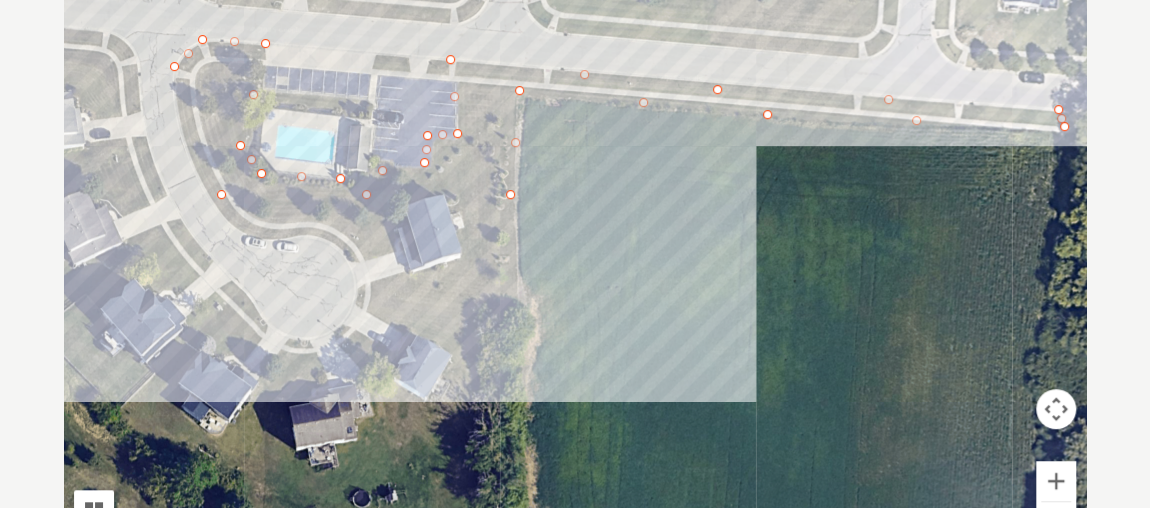 click at bounding box center [575, 266] 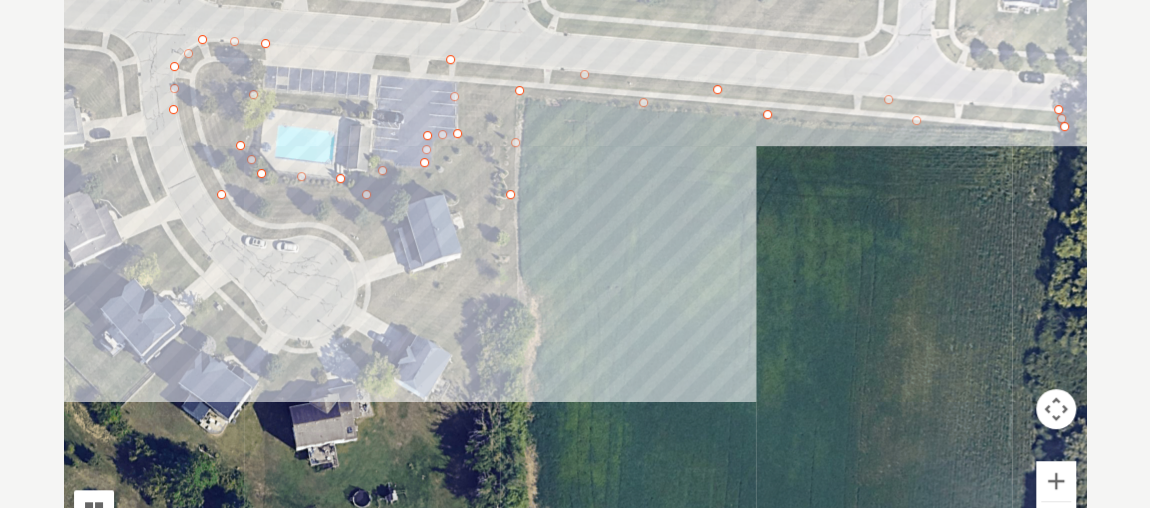 click at bounding box center (575, 266) 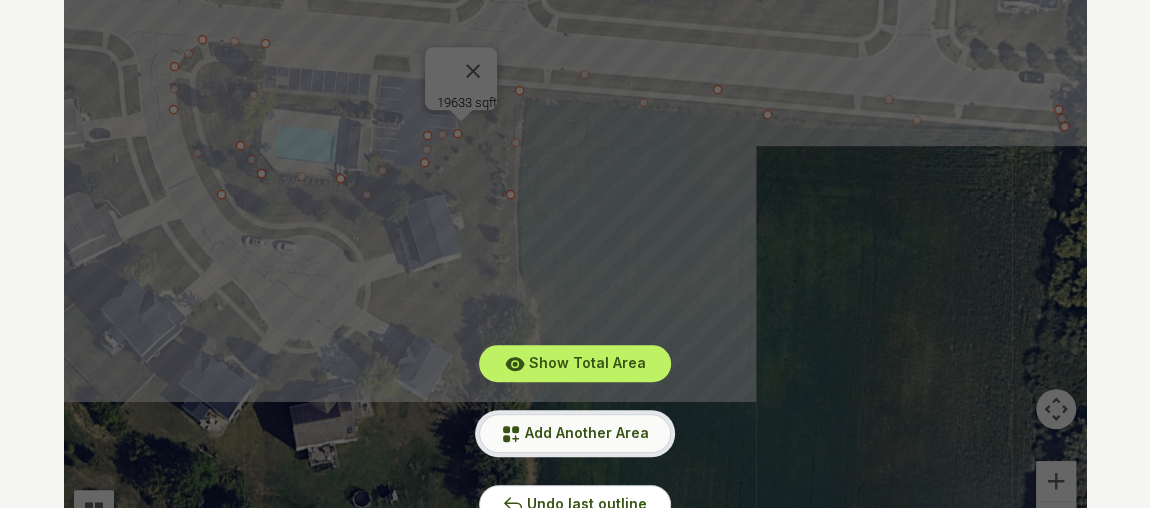 click on "Add Another Area" at bounding box center (587, 432) 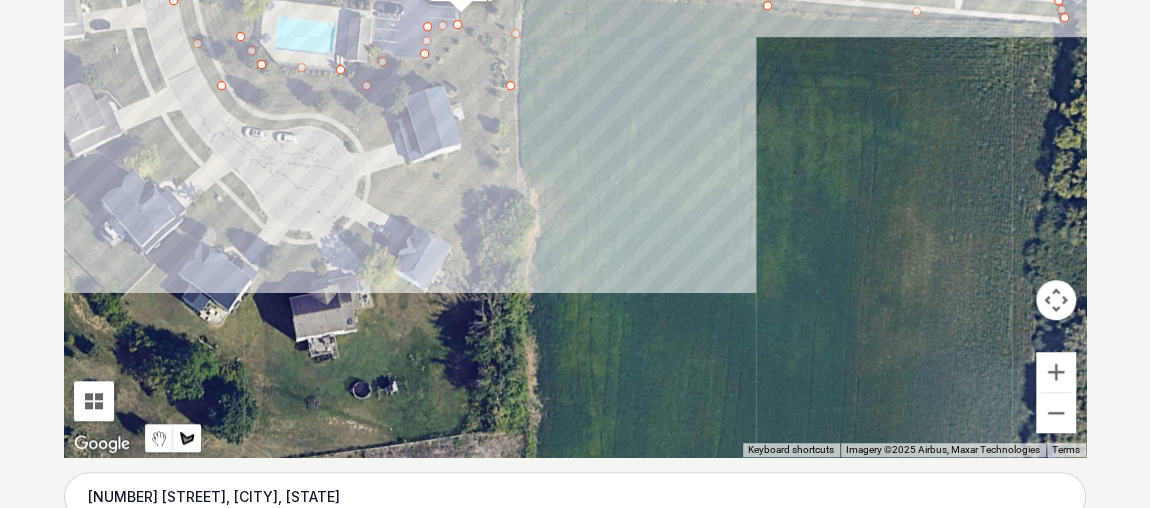 scroll, scrollTop: 581, scrollLeft: 0, axis: vertical 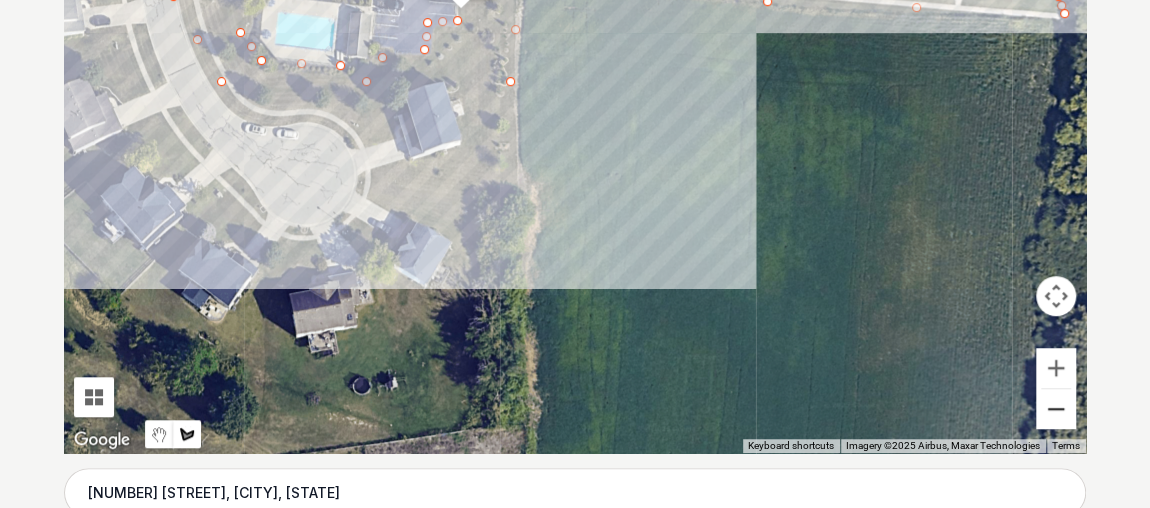 click at bounding box center (1056, 409) 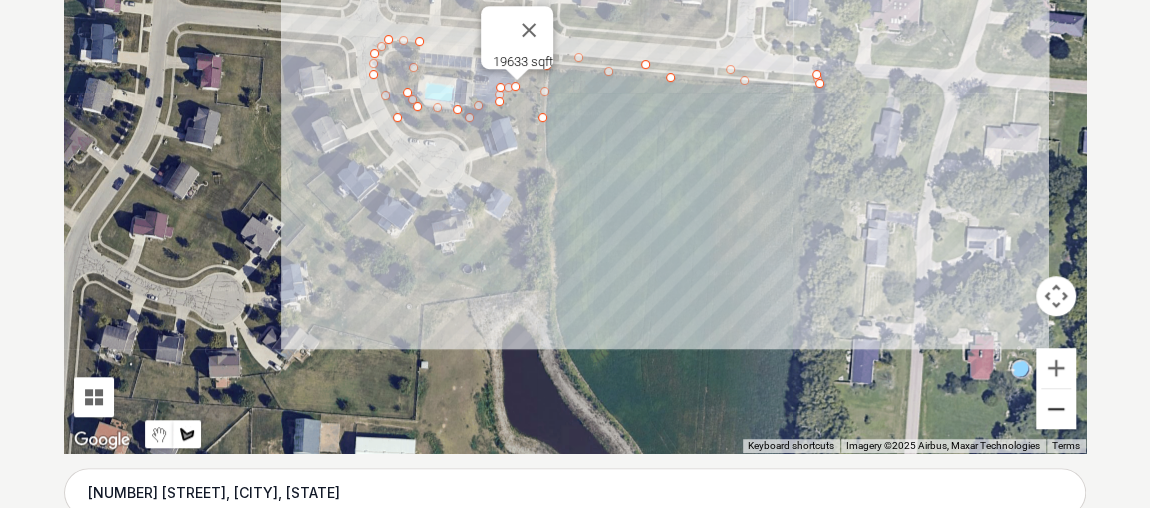 click at bounding box center [1056, 409] 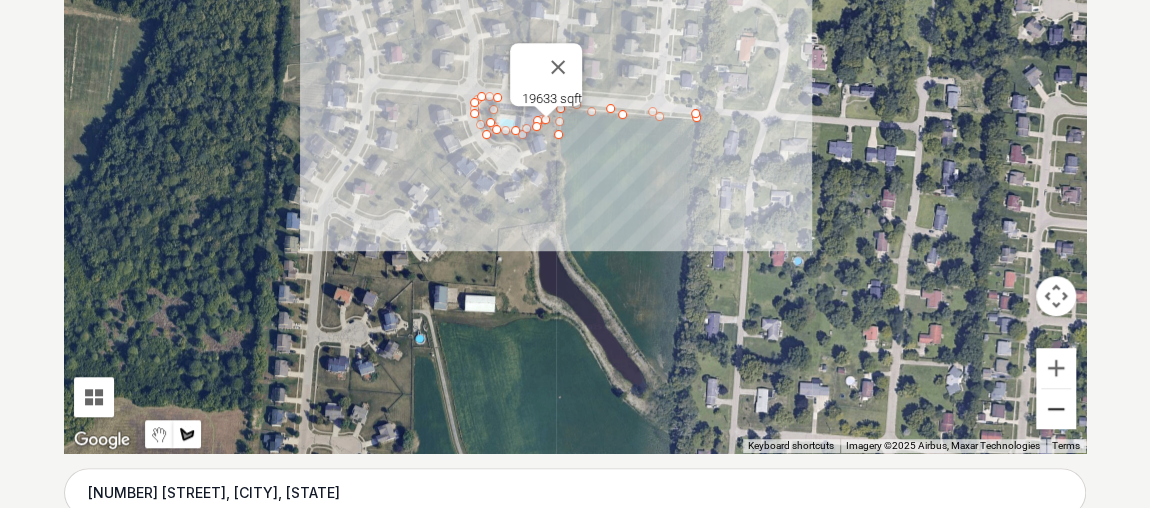 click at bounding box center [1056, 409] 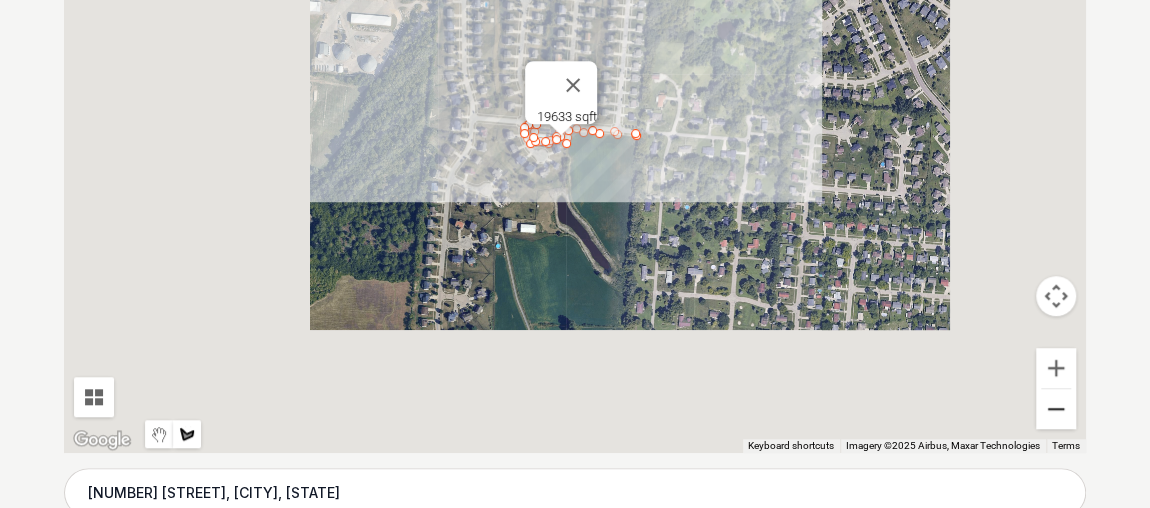 click at bounding box center [1056, 409] 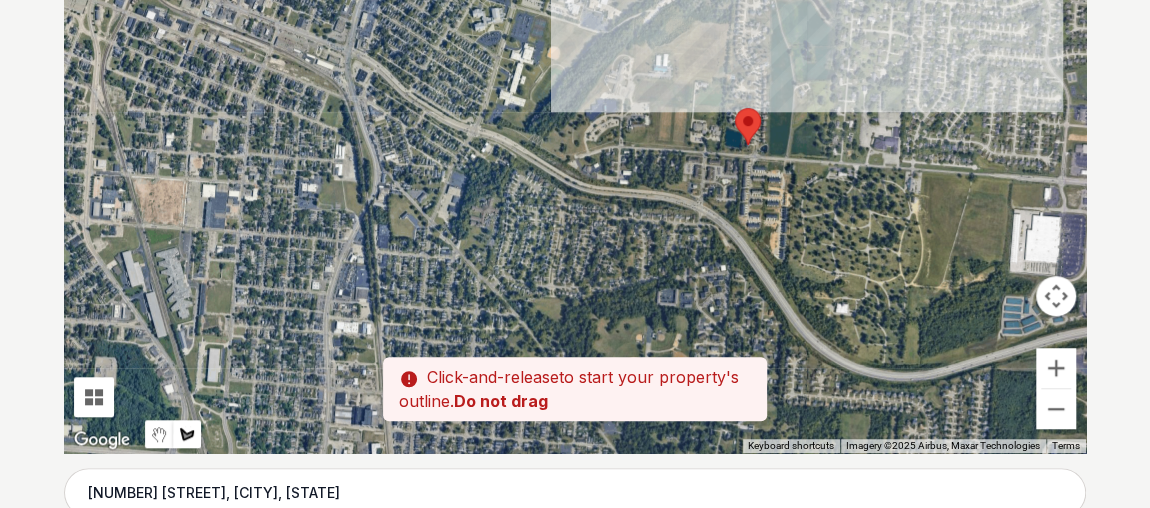 drag, startPoint x: 552, startPoint y: 320, endPoint x: 795, endPoint y: 122, distance: 313.45334 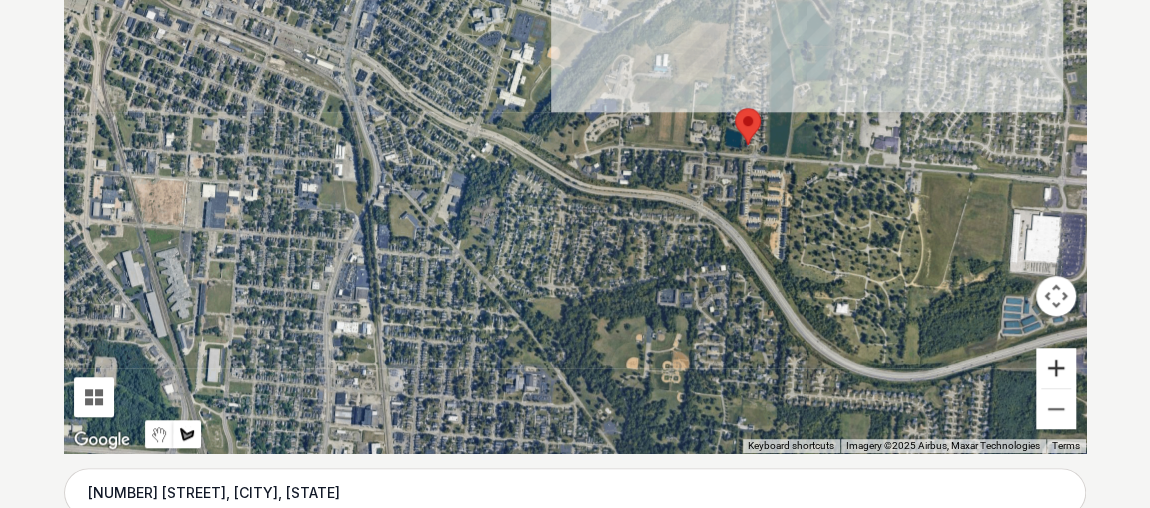 click at bounding box center [1056, 368] 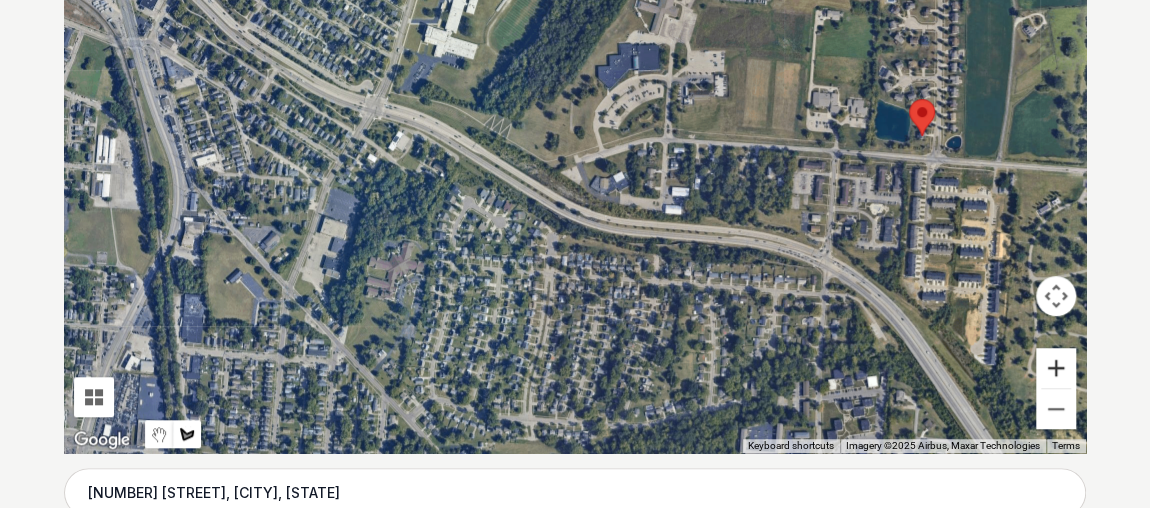 click at bounding box center (1056, 368) 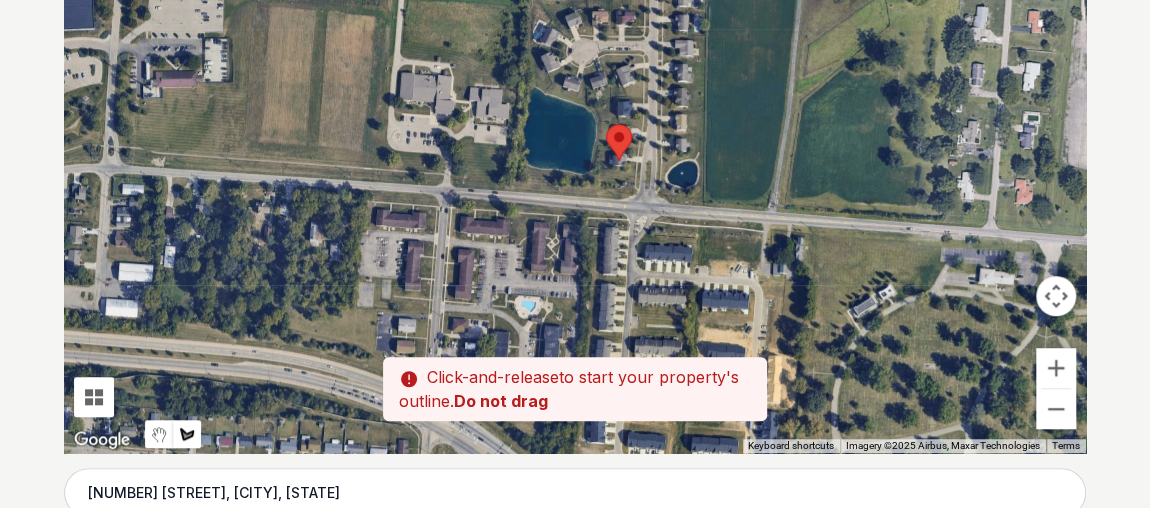 drag, startPoint x: 705, startPoint y: 257, endPoint x: 215, endPoint y: 270, distance: 490.17242 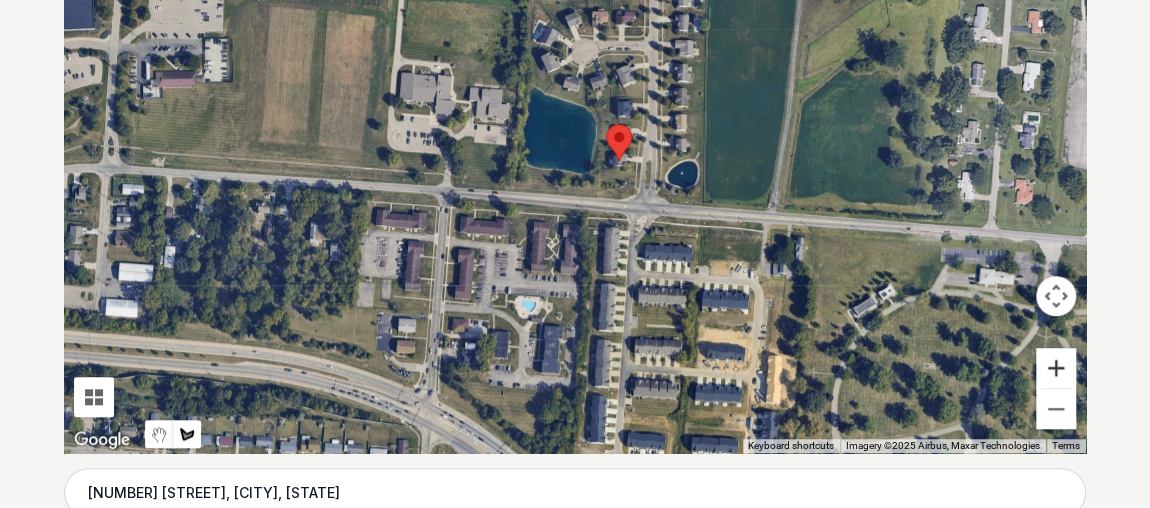 click at bounding box center [1056, 368] 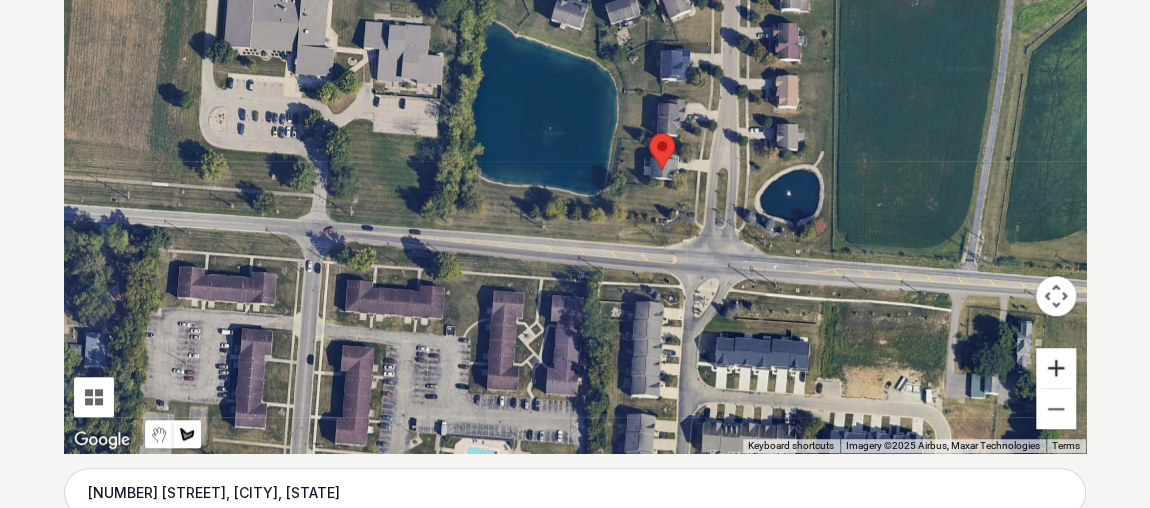 click at bounding box center (1056, 368) 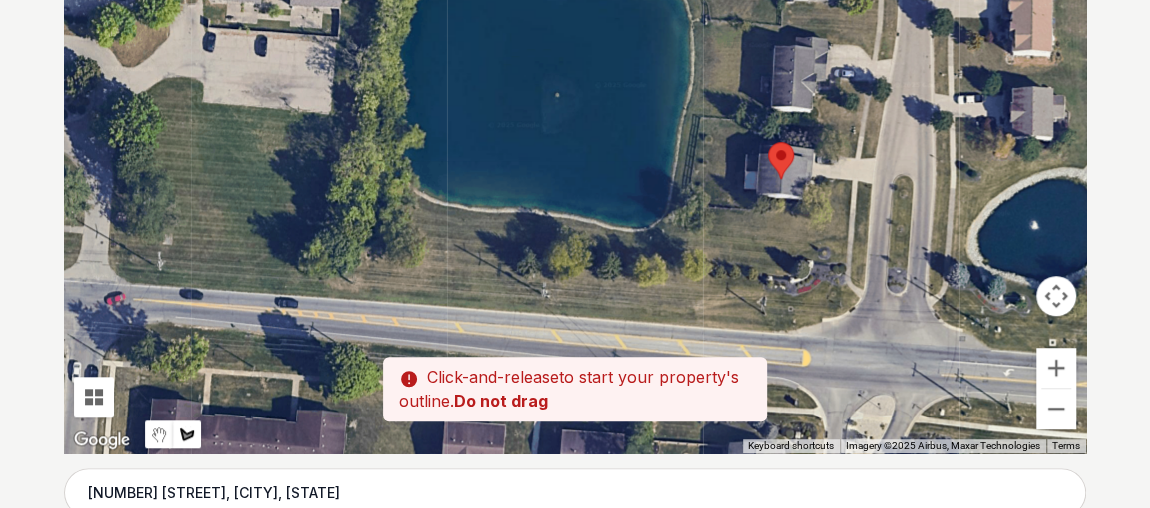 drag, startPoint x: 759, startPoint y: 289, endPoint x: 772, endPoint y: 273, distance: 20.615528 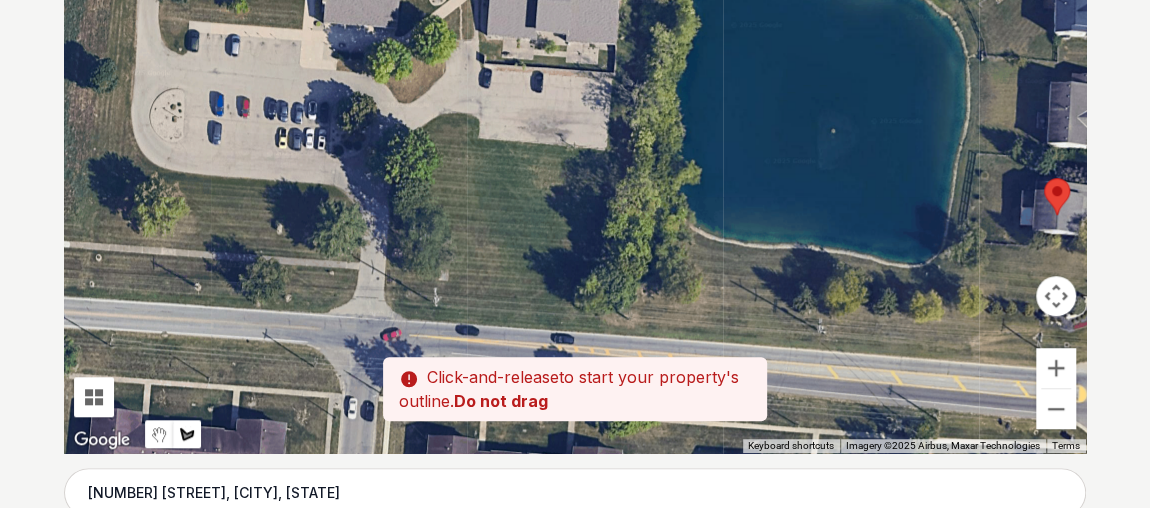 drag, startPoint x: 271, startPoint y: 283, endPoint x: 594, endPoint y: 333, distance: 326.84705 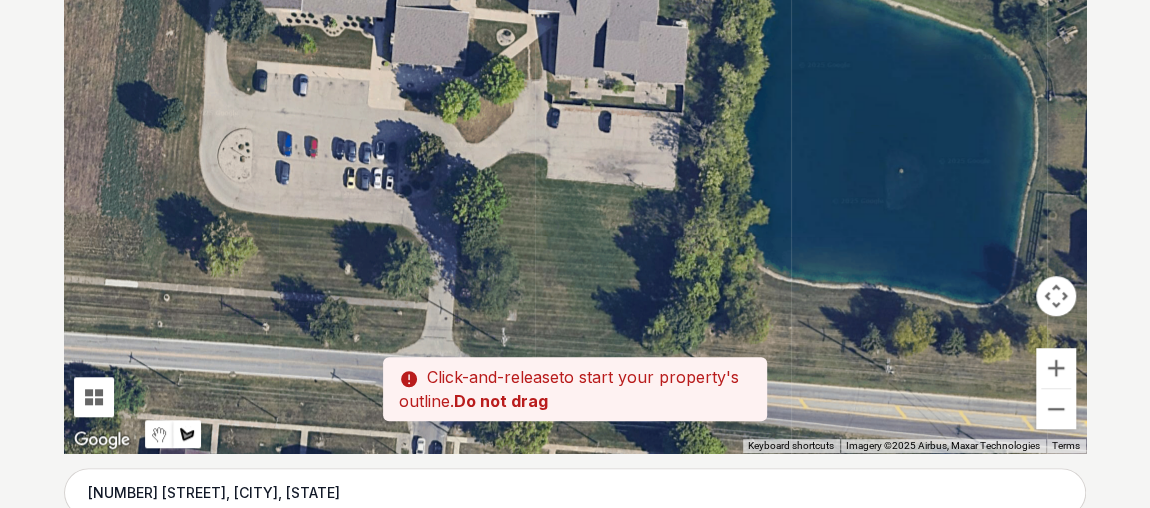 drag, startPoint x: 342, startPoint y: 174, endPoint x: 421, endPoint y: 229, distance: 96.26006 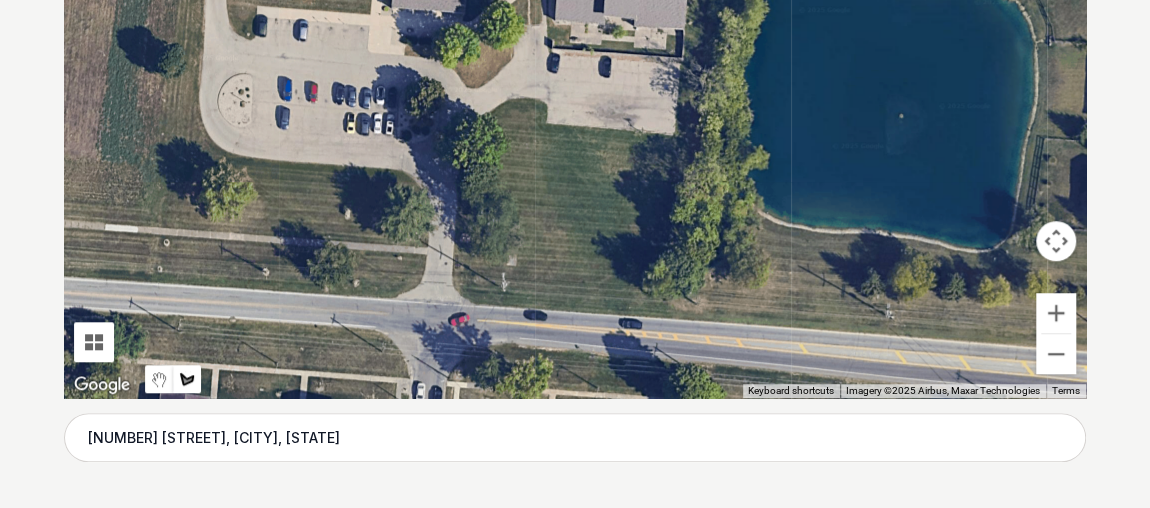 scroll, scrollTop: 641, scrollLeft: 0, axis: vertical 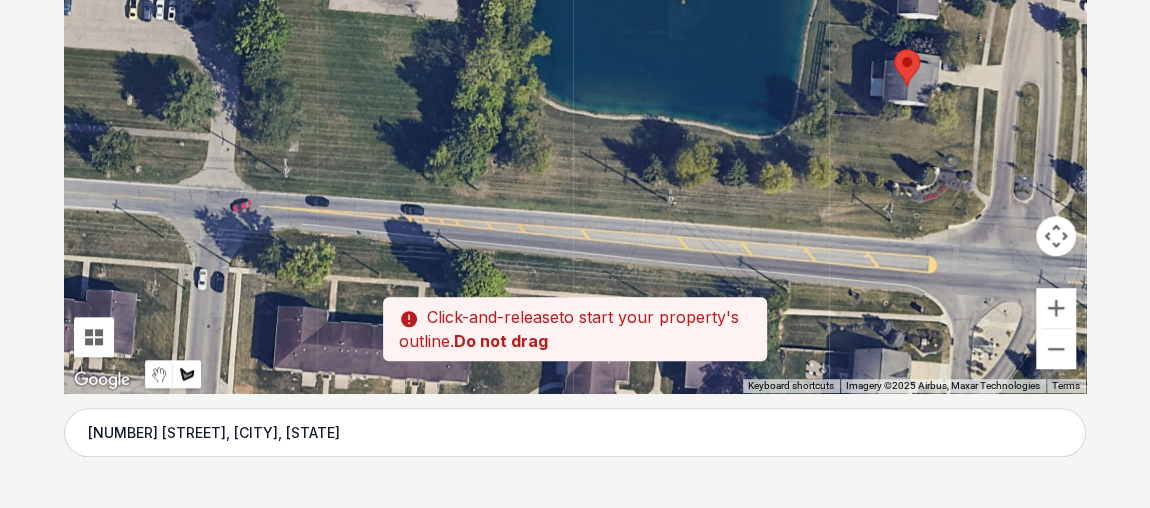 drag, startPoint x: 718, startPoint y: 305, endPoint x: 493, endPoint y: 196, distance: 250.012 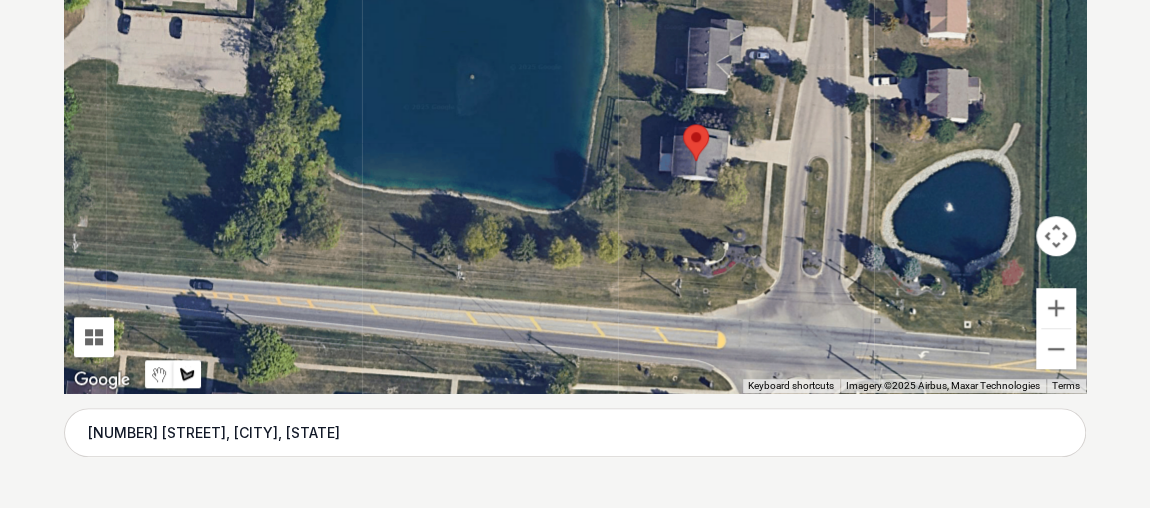 drag, startPoint x: 340, startPoint y: 167, endPoint x: 132, endPoint y: 172, distance: 208.06009 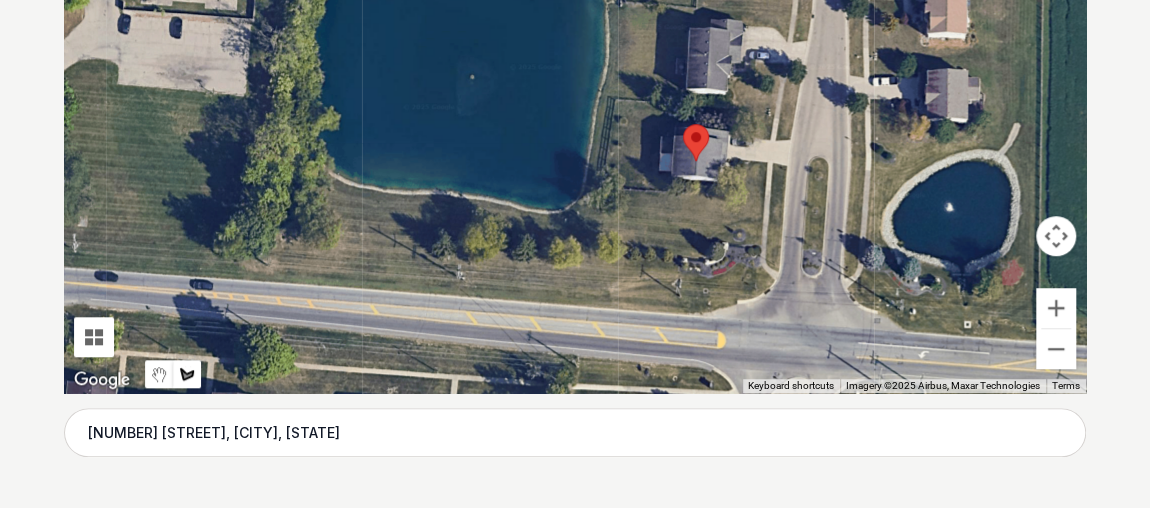 click at bounding box center (575, 93) 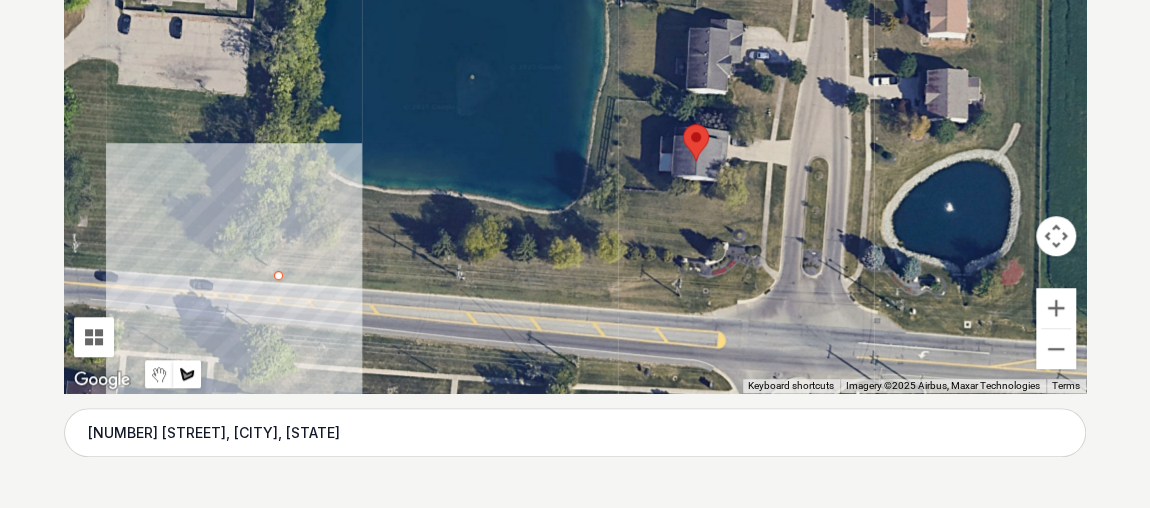 click at bounding box center (575, 93) 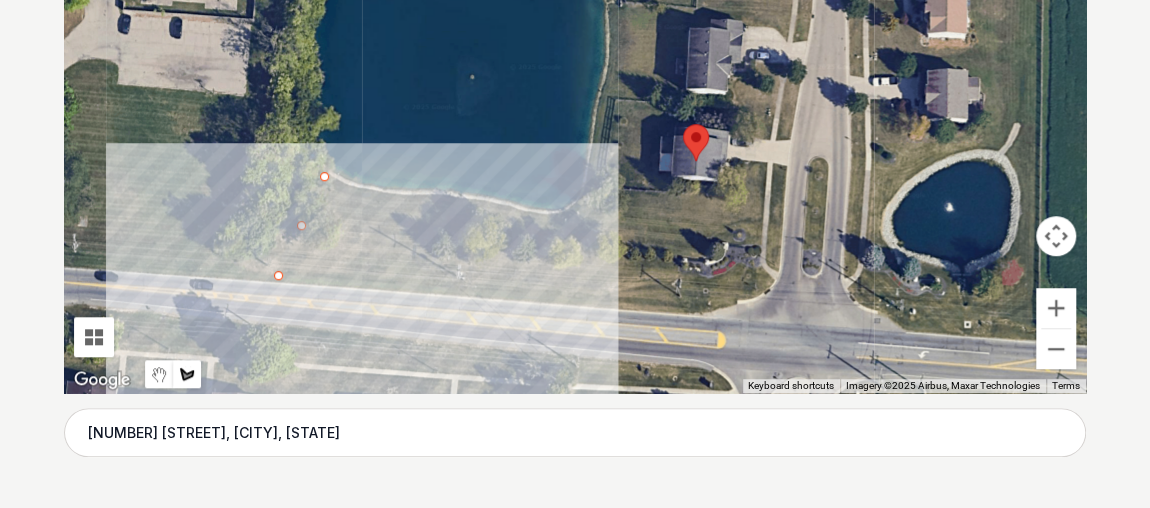 click at bounding box center [575, 93] 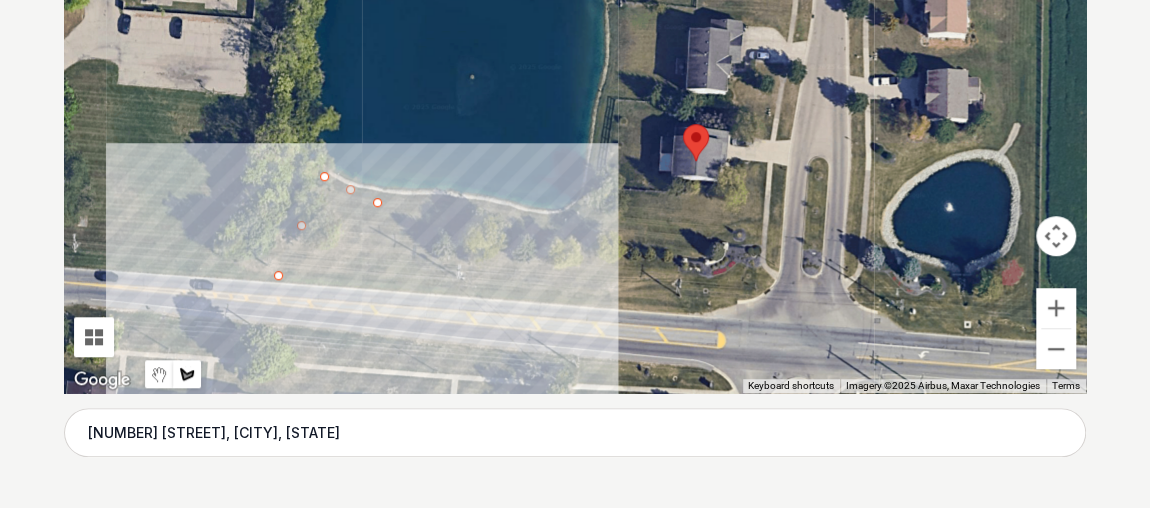 click at bounding box center [575, 93] 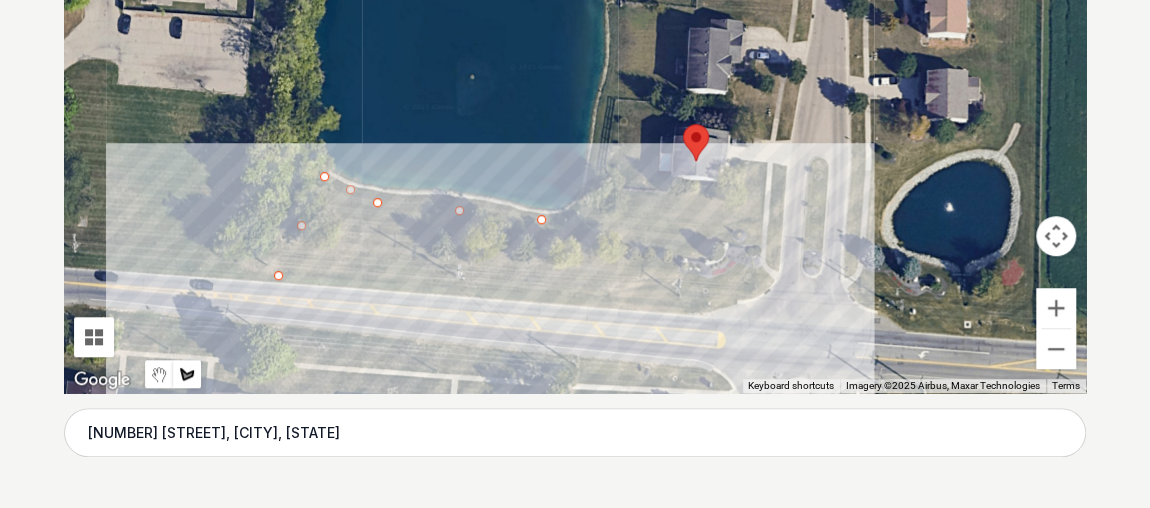 click at bounding box center (575, 93) 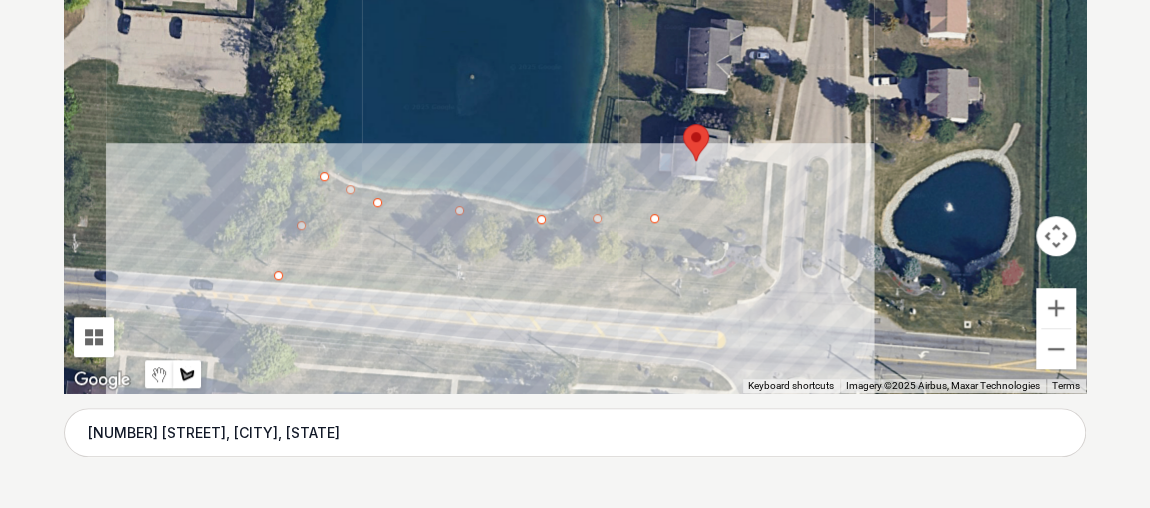 click at bounding box center (575, 93) 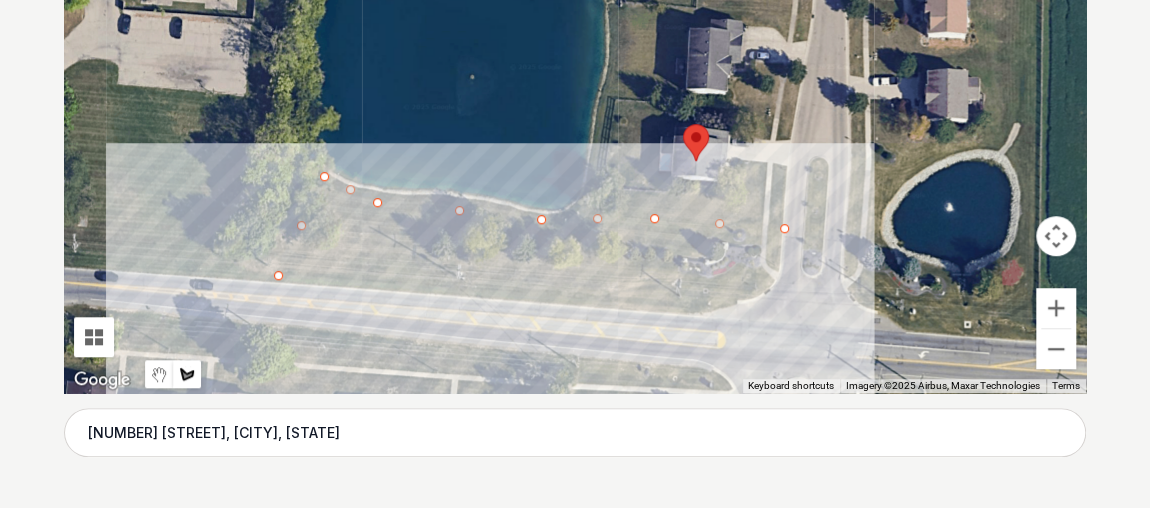 click at bounding box center (575, 93) 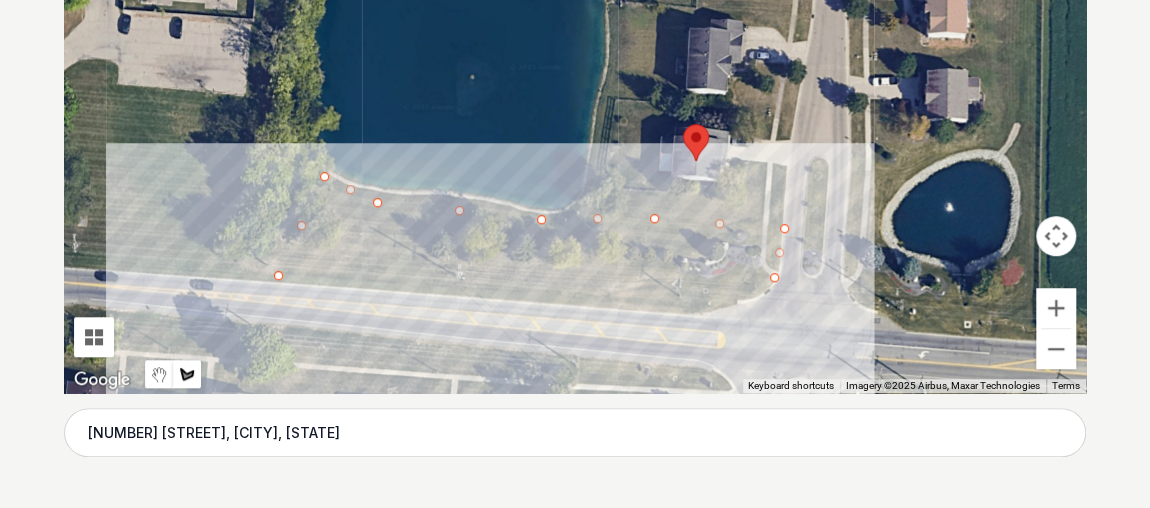 click at bounding box center (575, 93) 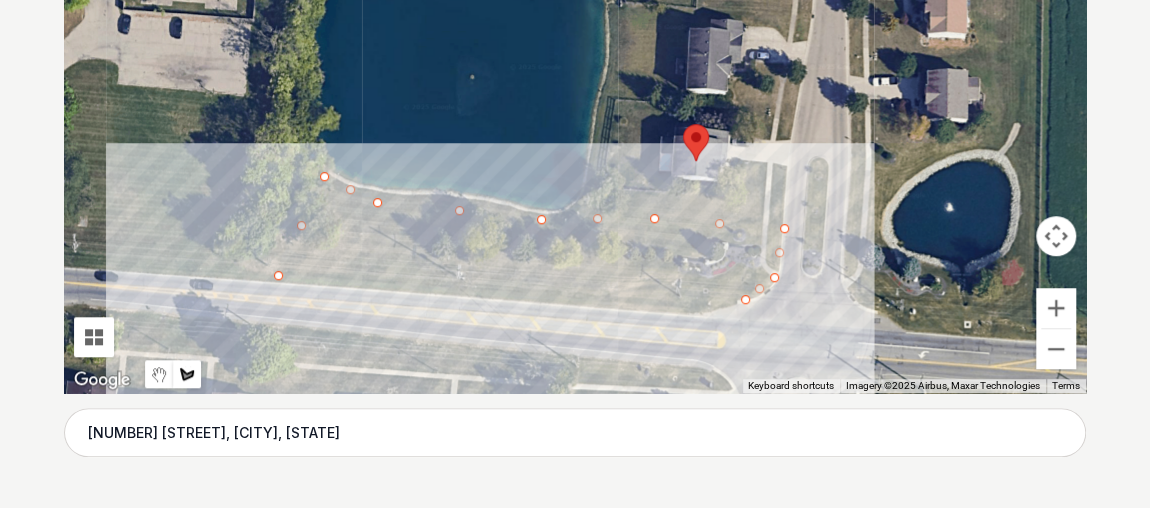 click at bounding box center (575, 93) 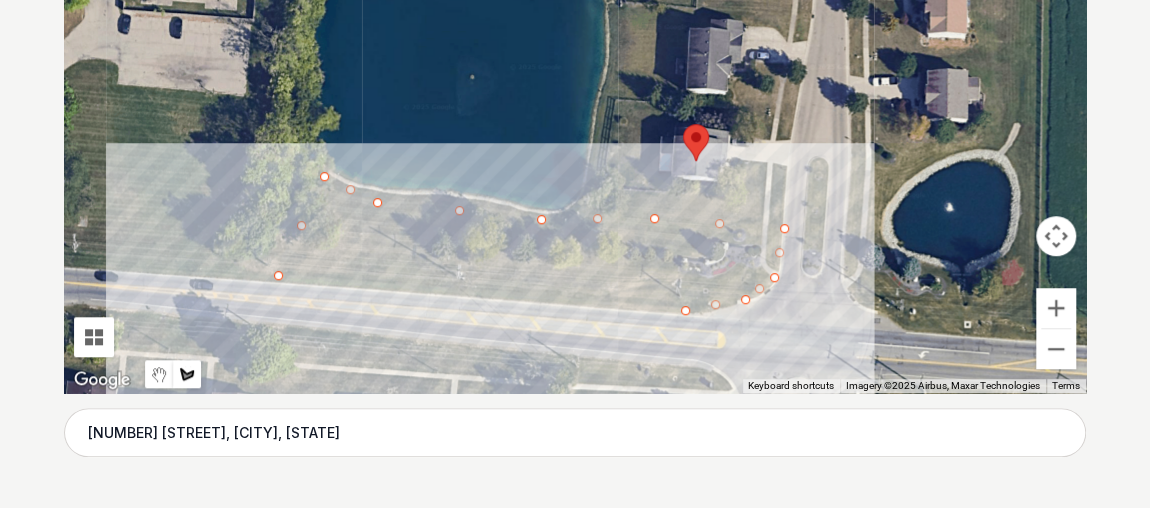 click at bounding box center (575, 93) 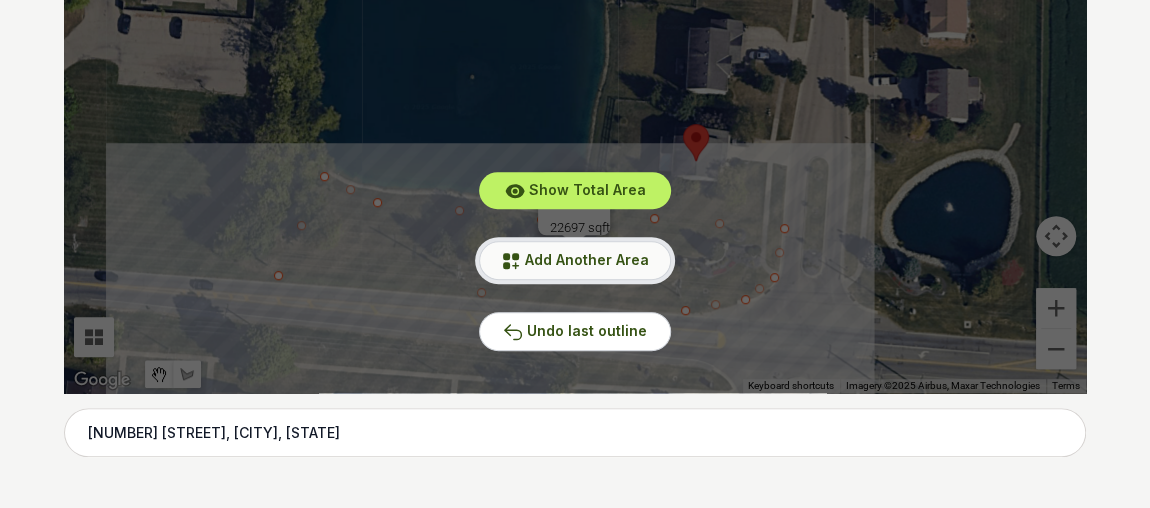 click on "Add Another Area" at bounding box center [575, 260] 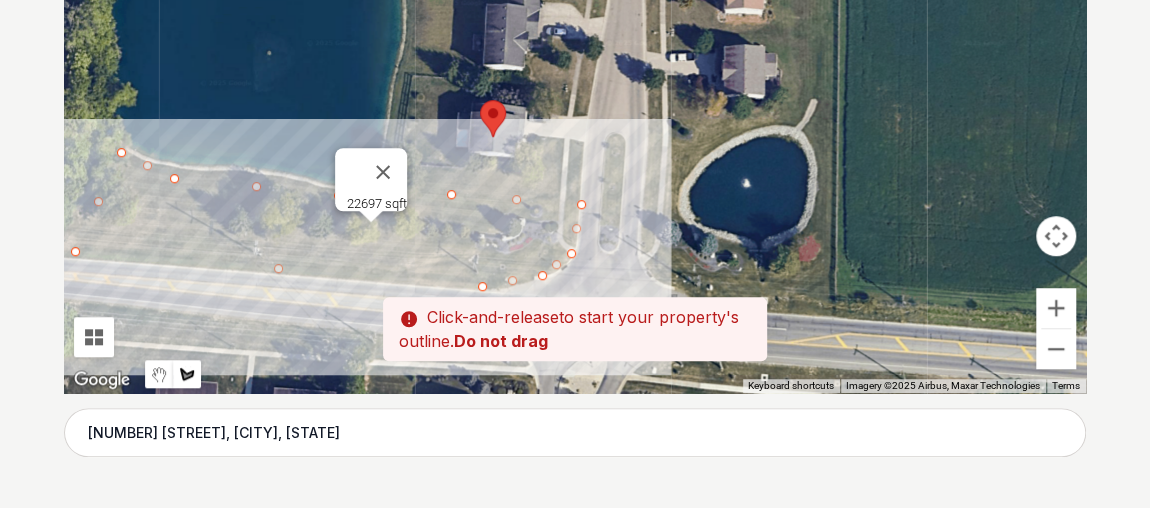 drag, startPoint x: 855, startPoint y: 279, endPoint x: 649, endPoint y: 255, distance: 207.39334 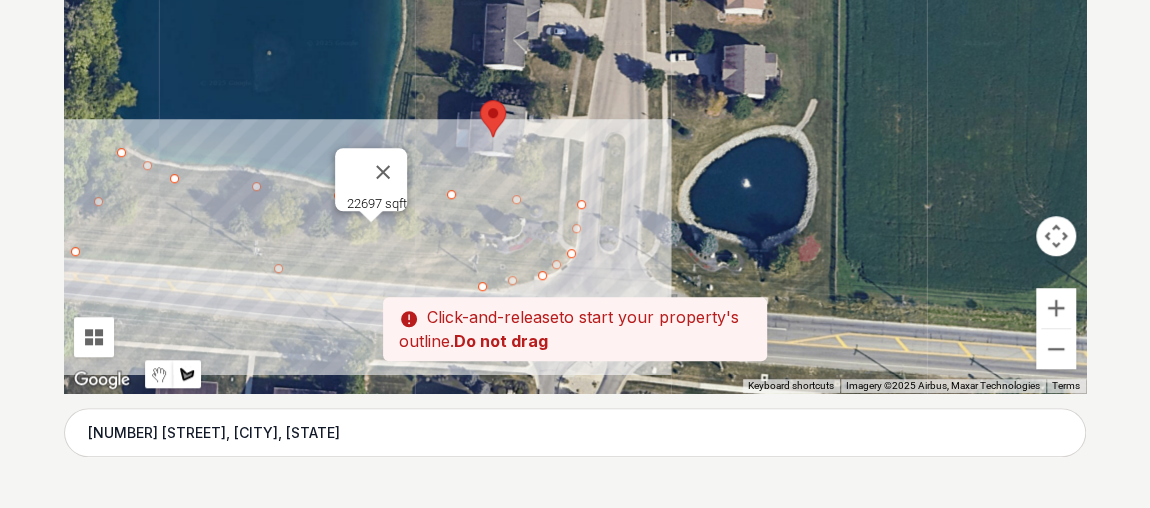 click at bounding box center [575, 93] 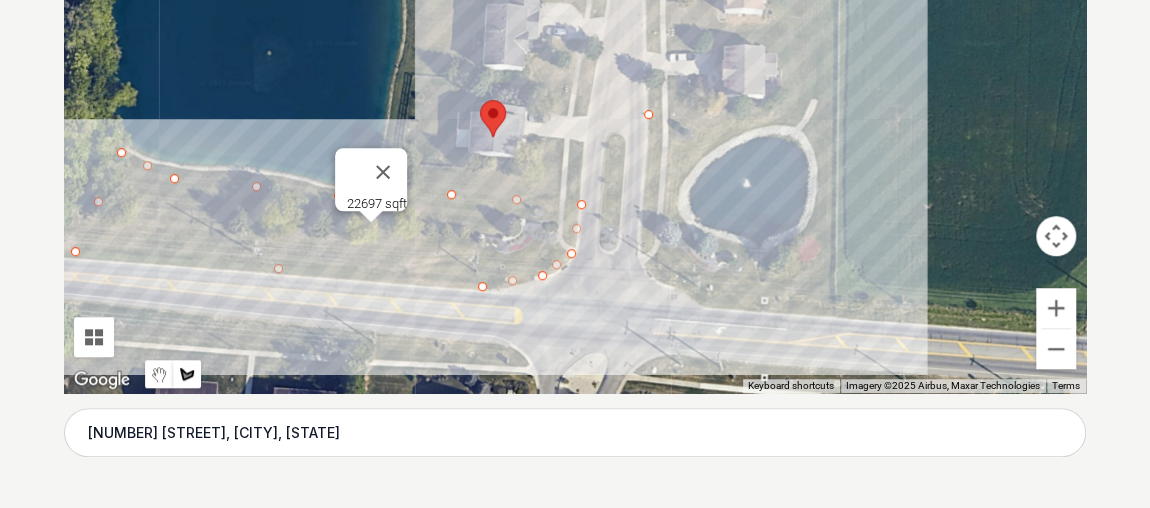 click at bounding box center (575, 93) 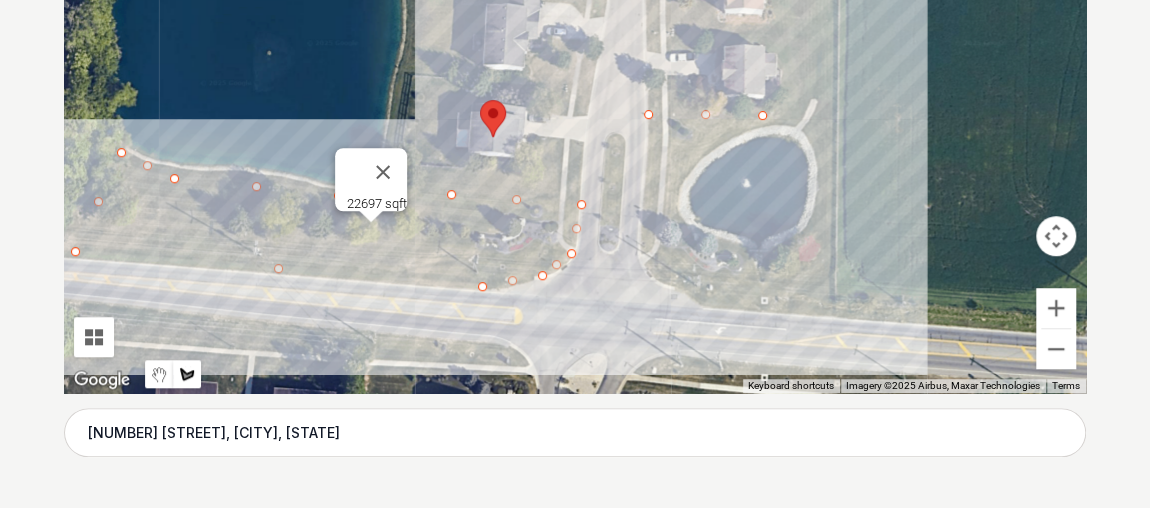 click at bounding box center (575, 93) 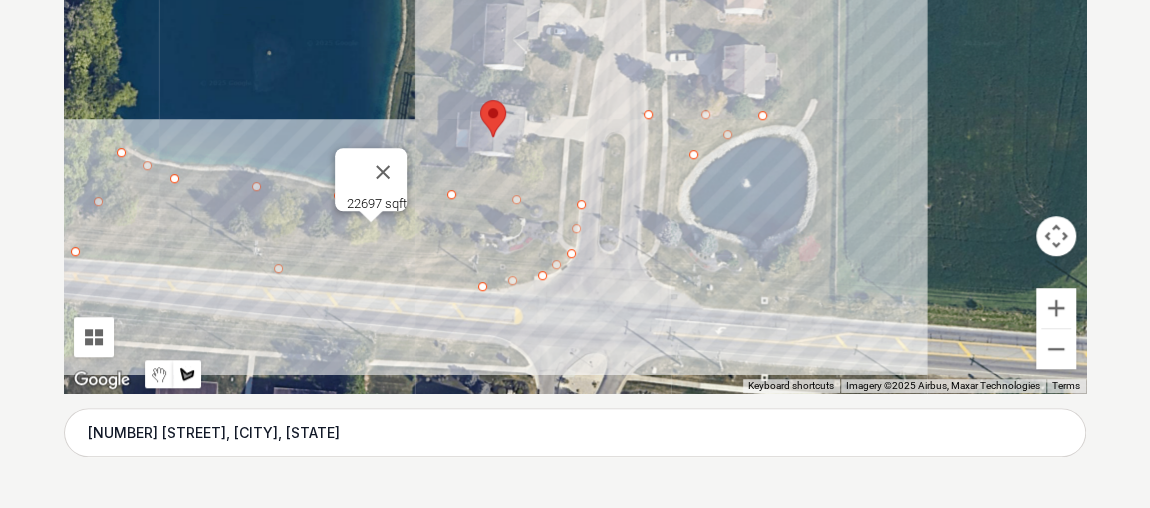 click at bounding box center (575, 93) 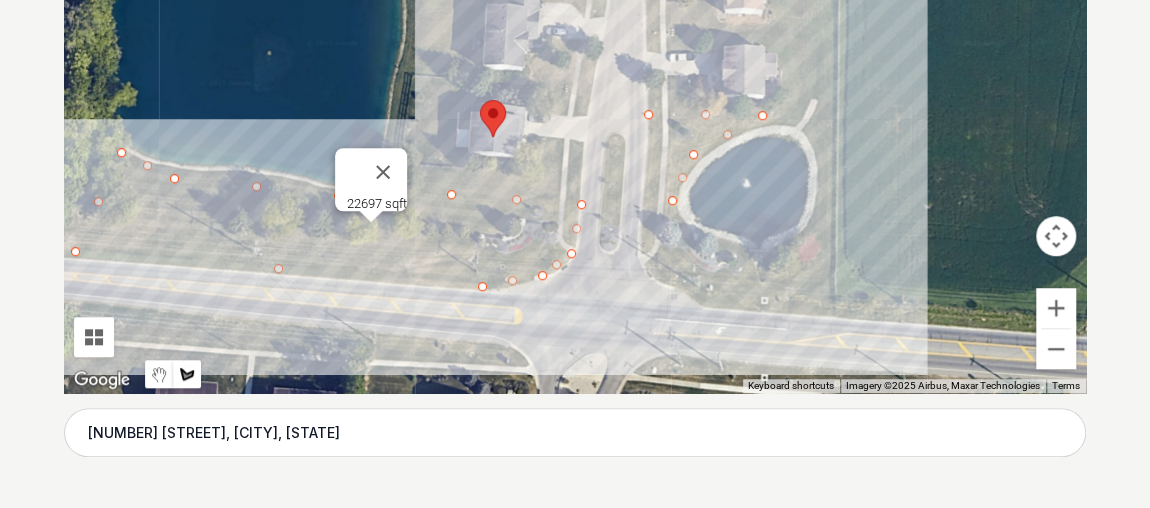 click at bounding box center (575, 93) 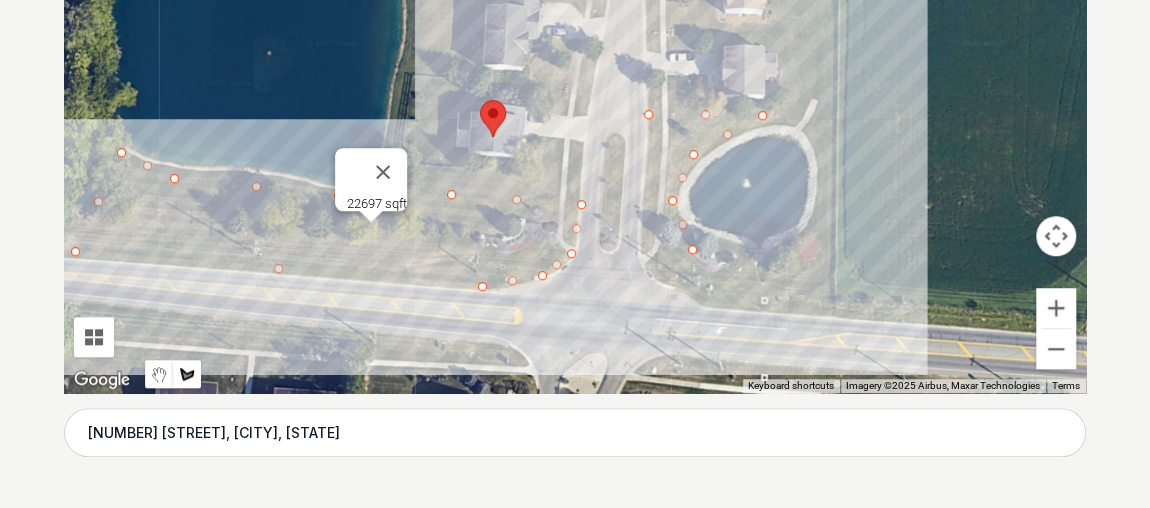 click at bounding box center [575, 93] 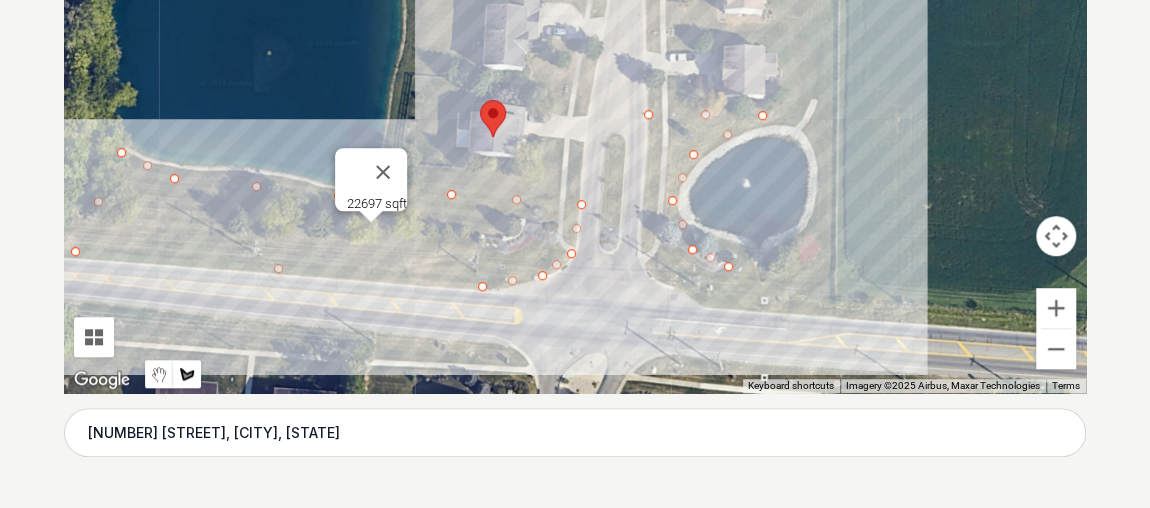 click at bounding box center (575, 93) 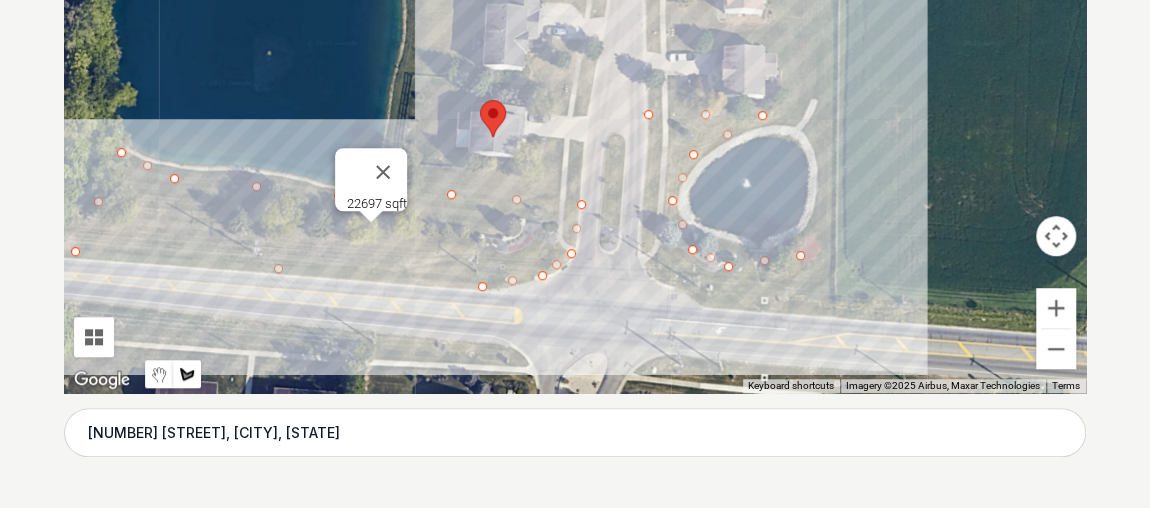 click at bounding box center [575, 93] 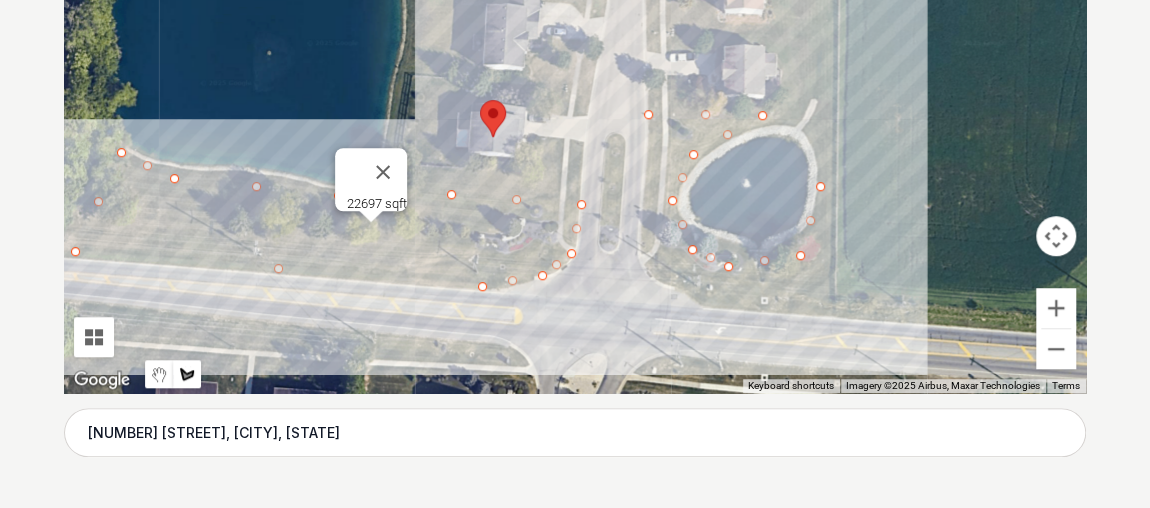 click at bounding box center (575, 93) 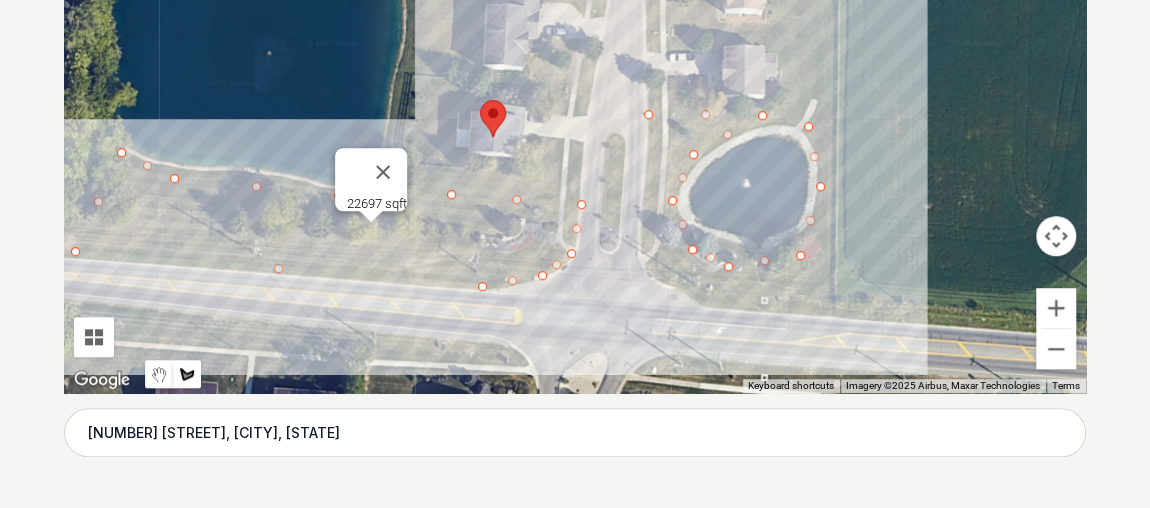 click at bounding box center [575, 93] 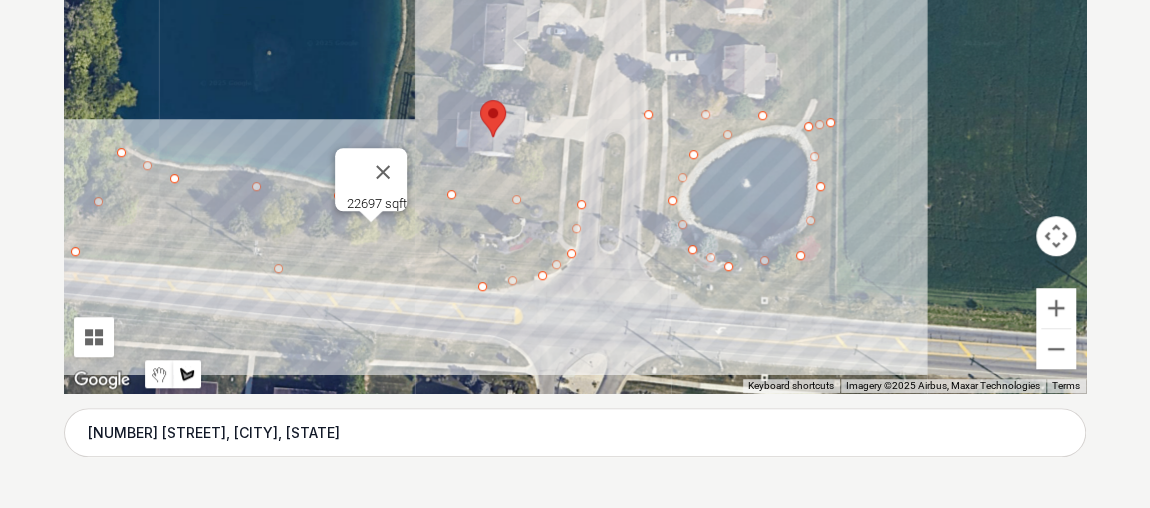 click at bounding box center [575, 93] 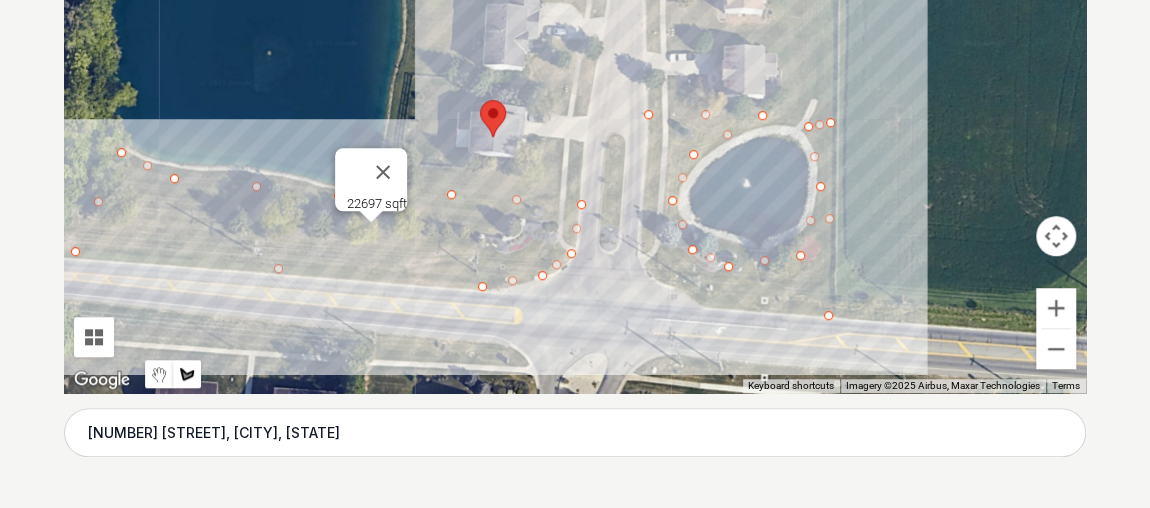 click at bounding box center (575, 93) 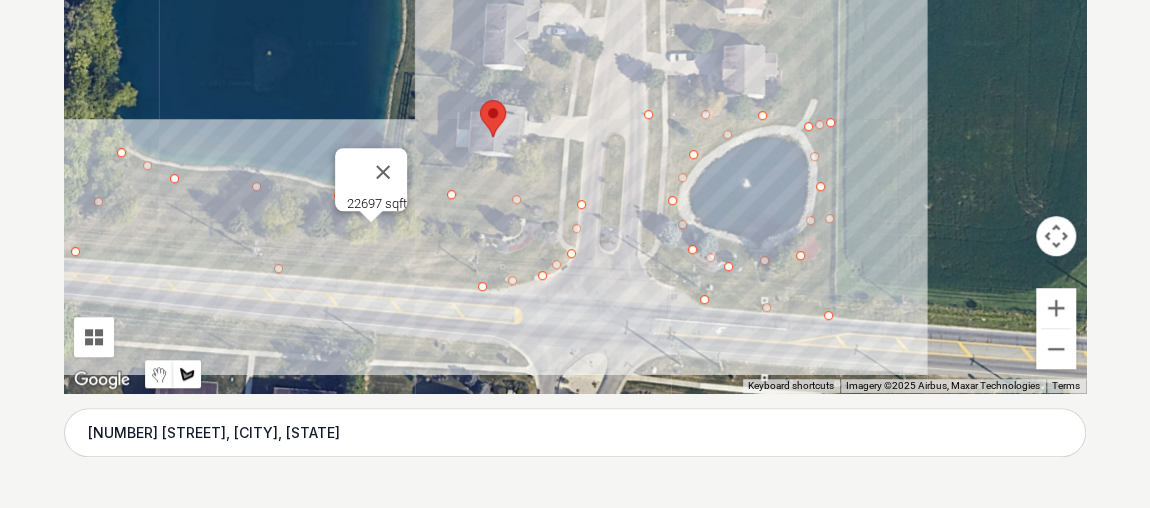 click at bounding box center [575, 93] 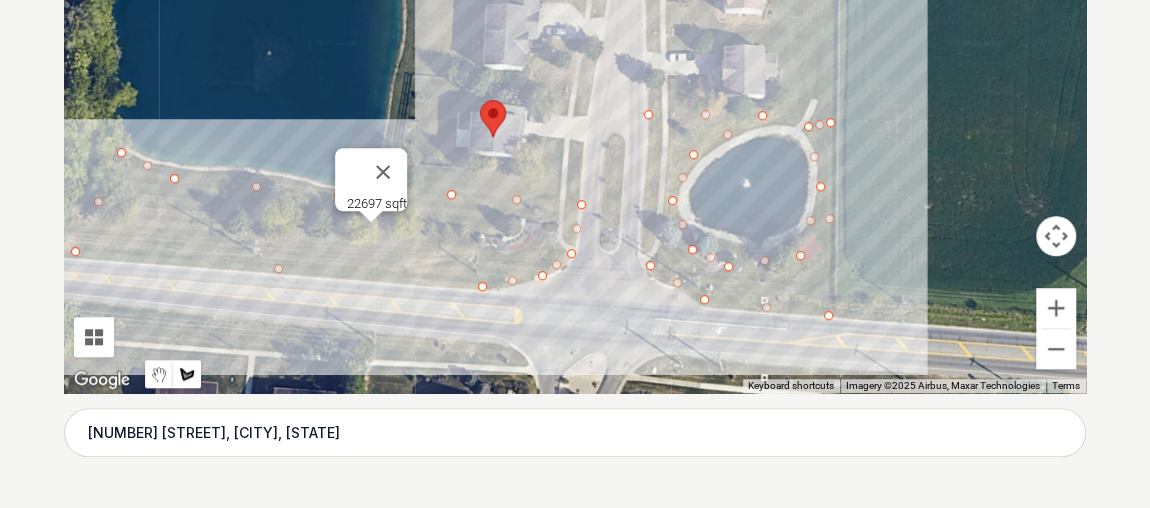 click at bounding box center [575, 93] 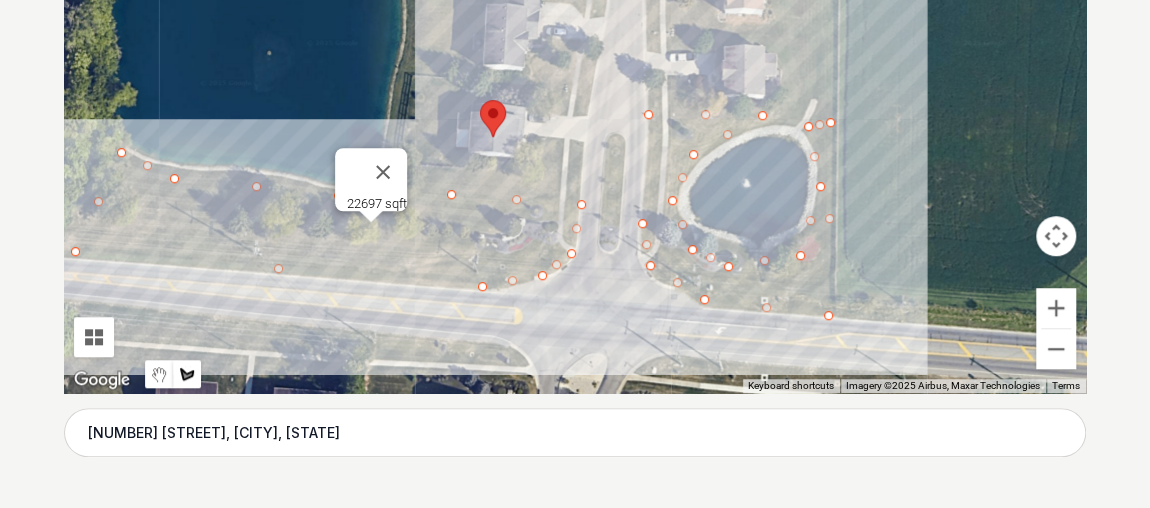 click at bounding box center (575, 93) 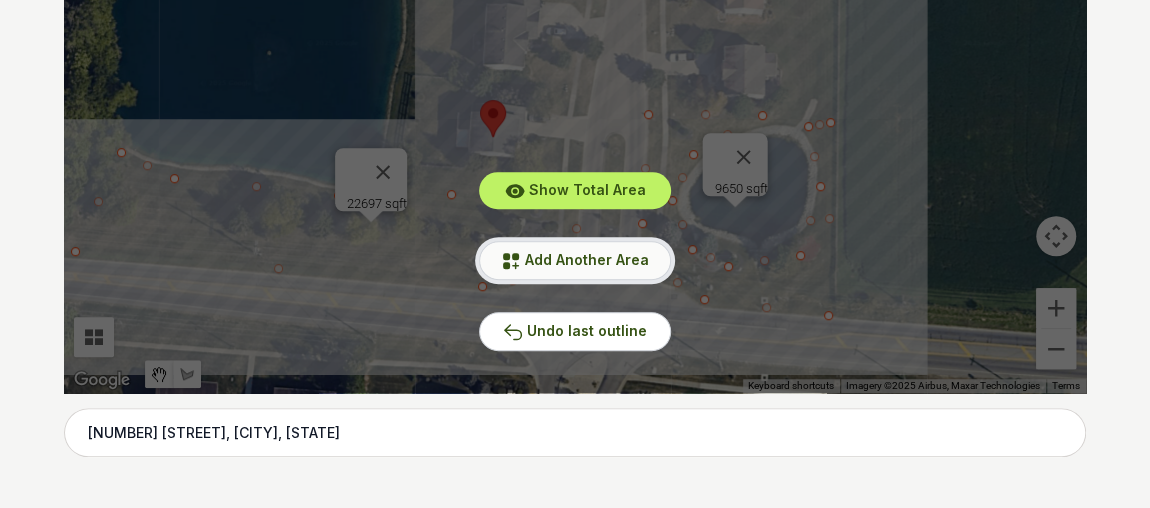 click on "Add Another Area" at bounding box center (575, 260) 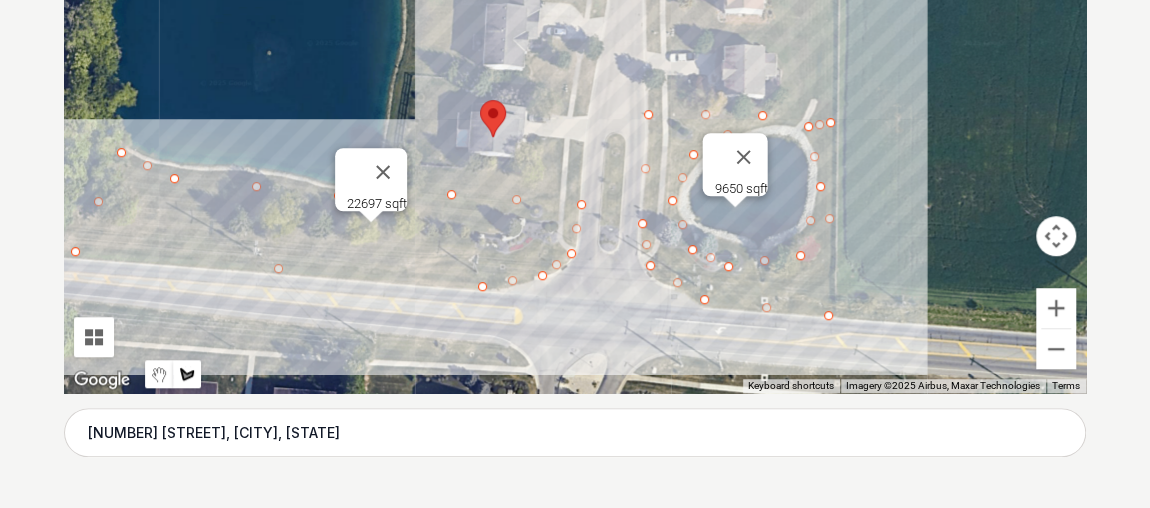 click at bounding box center (575, 93) 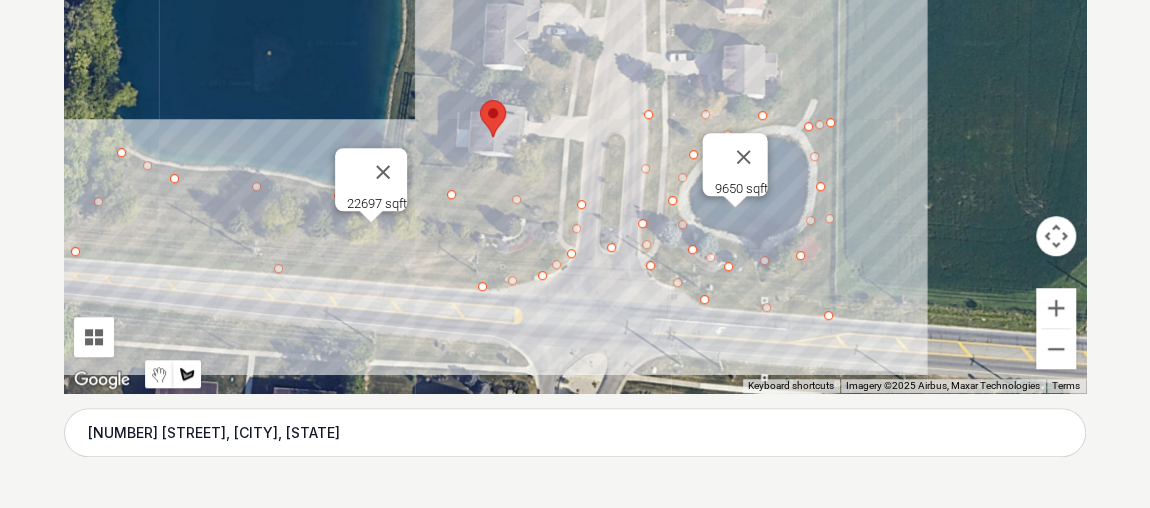 click at bounding box center [575, 93] 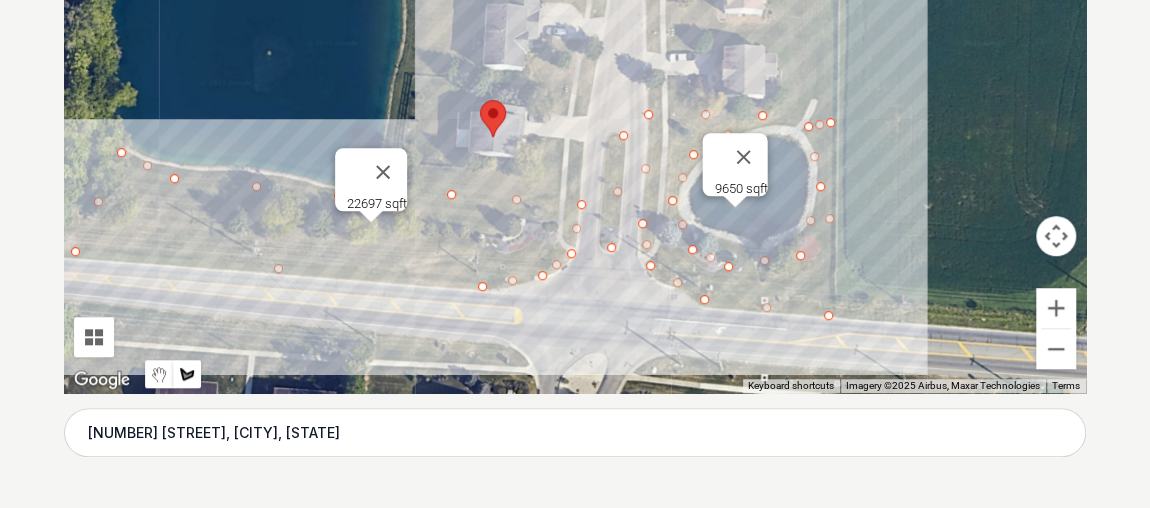 click at bounding box center (575, 93) 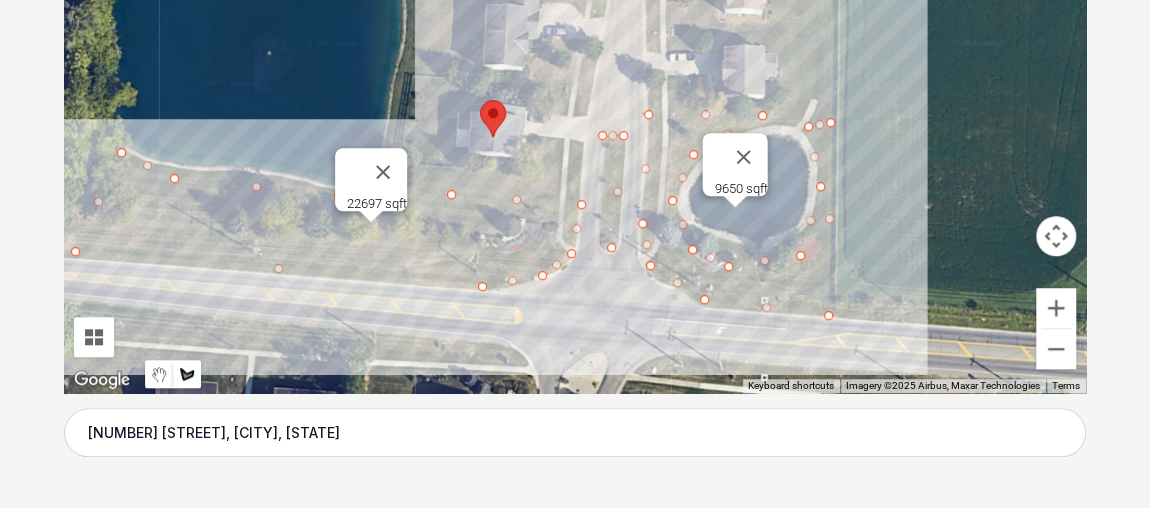 click at bounding box center (575, 93) 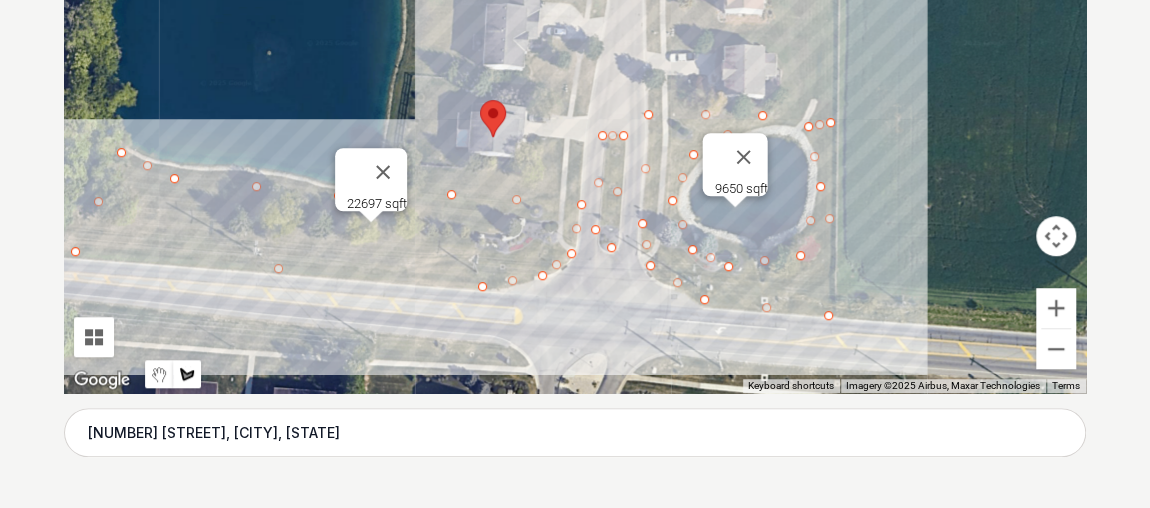 click at bounding box center [575, 93] 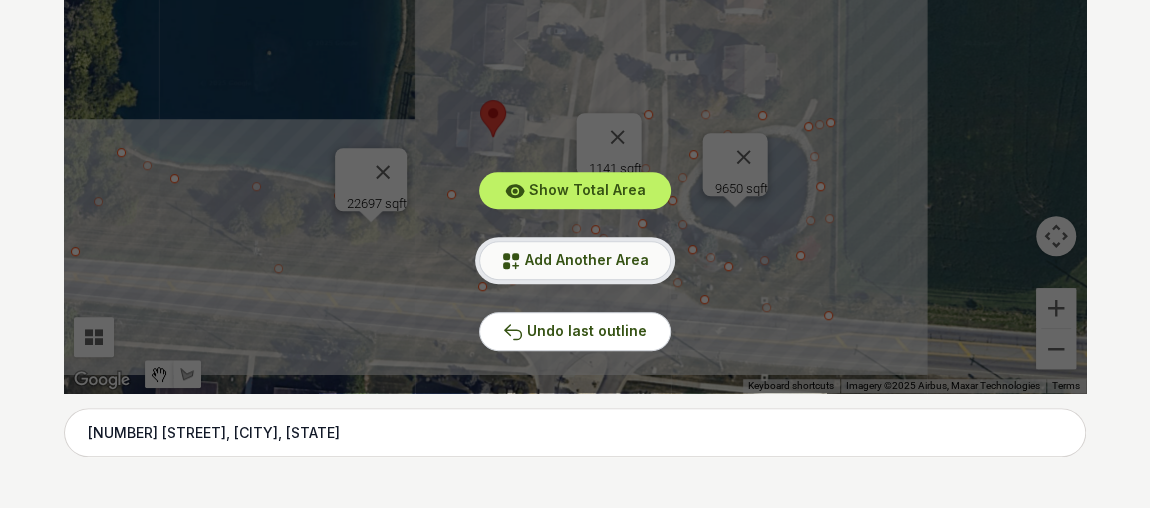 click on "Add Another Area" at bounding box center (587, 259) 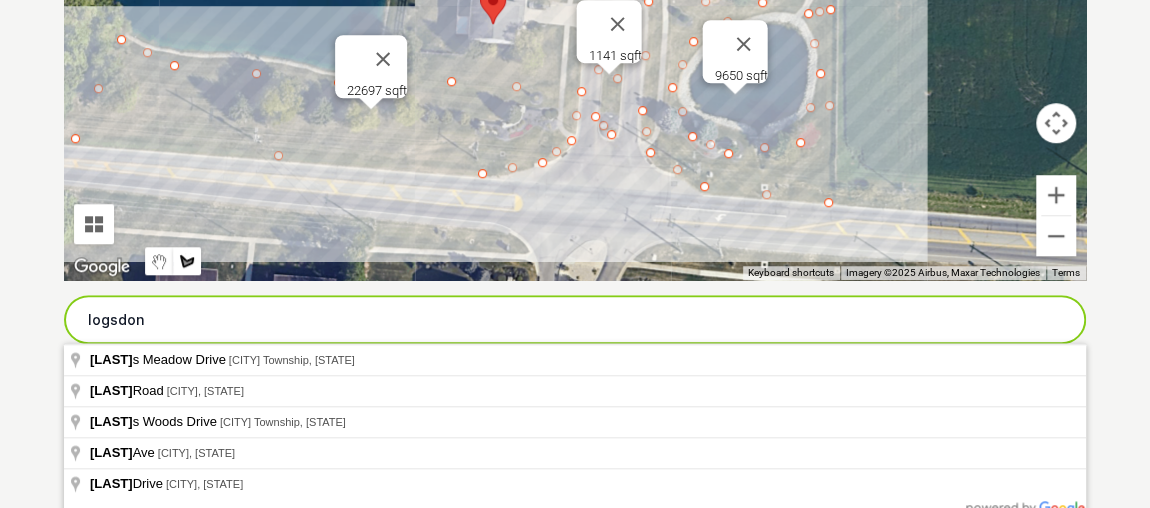 scroll, scrollTop: 753, scrollLeft: 0, axis: vertical 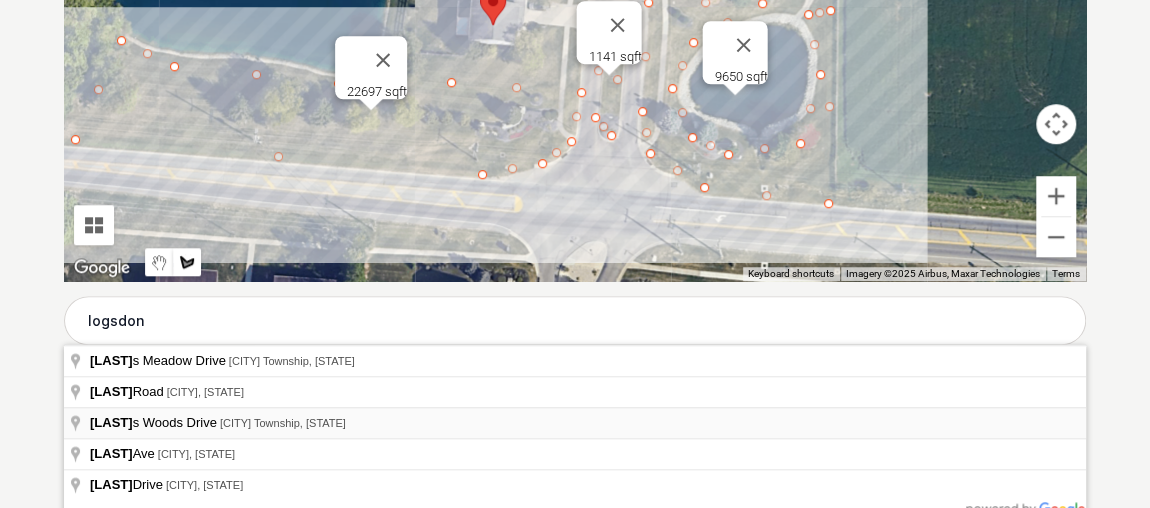 type on "[LAST] Woods Drive, [CITY] Township, [STATE]" 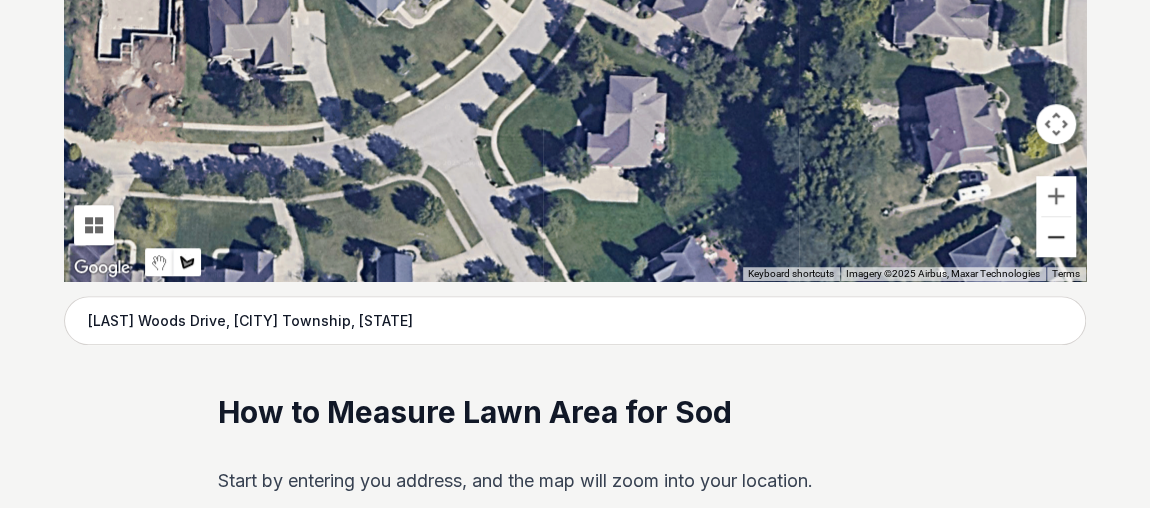 click at bounding box center (1056, 237) 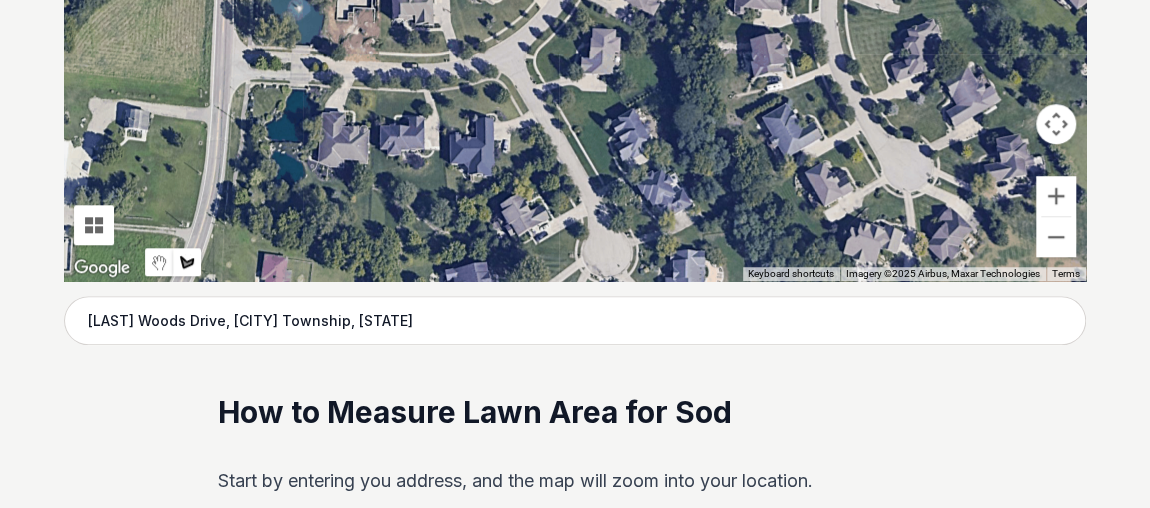 drag, startPoint x: 1109, startPoint y: 143, endPoint x: 1096, endPoint y: 239, distance: 96.87621 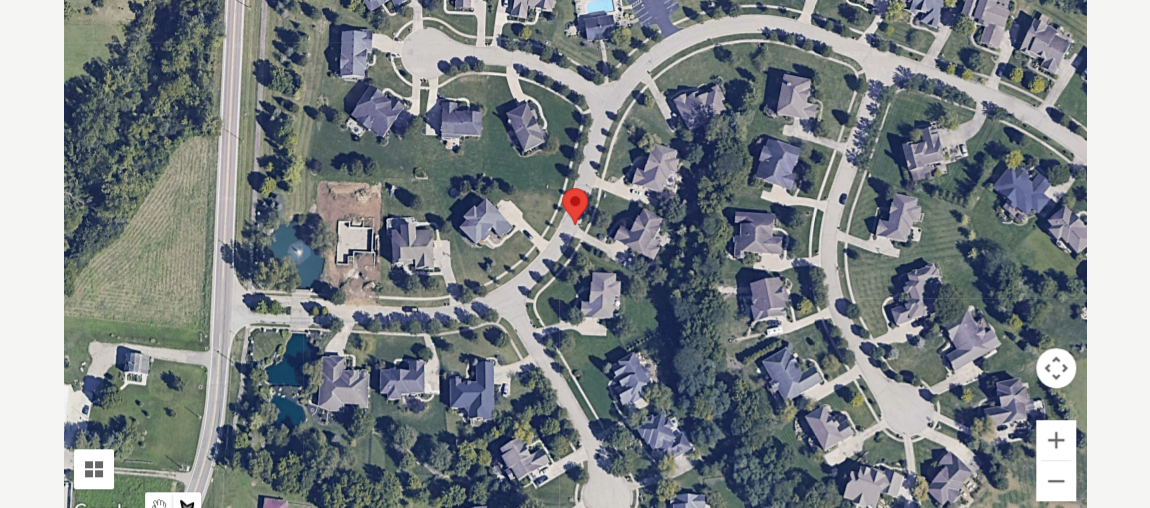 scroll, scrollTop: 508, scrollLeft: 0, axis: vertical 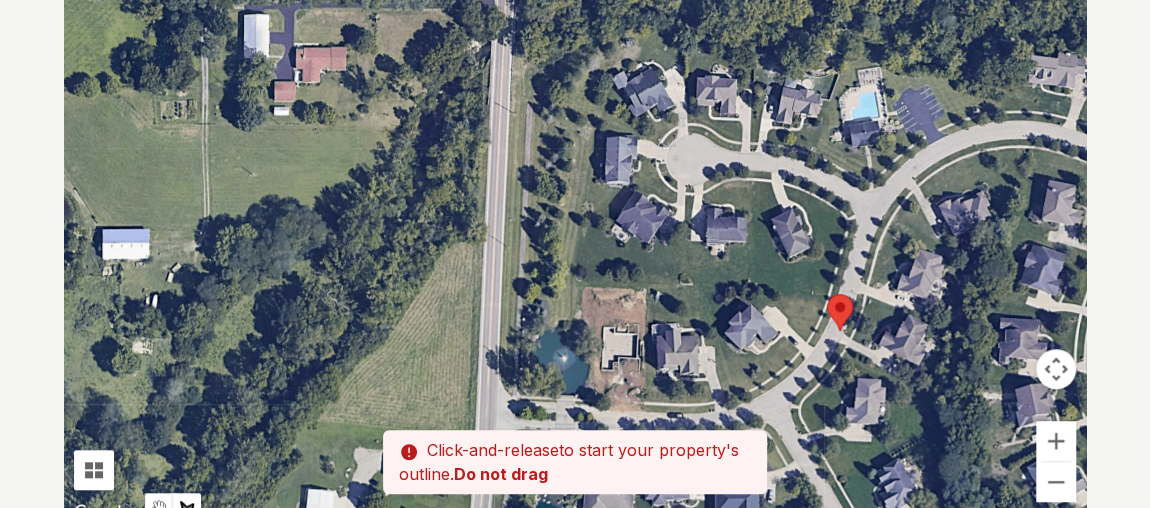 drag, startPoint x: 412, startPoint y: 251, endPoint x: 679, endPoint y: 357, distance: 287.27164 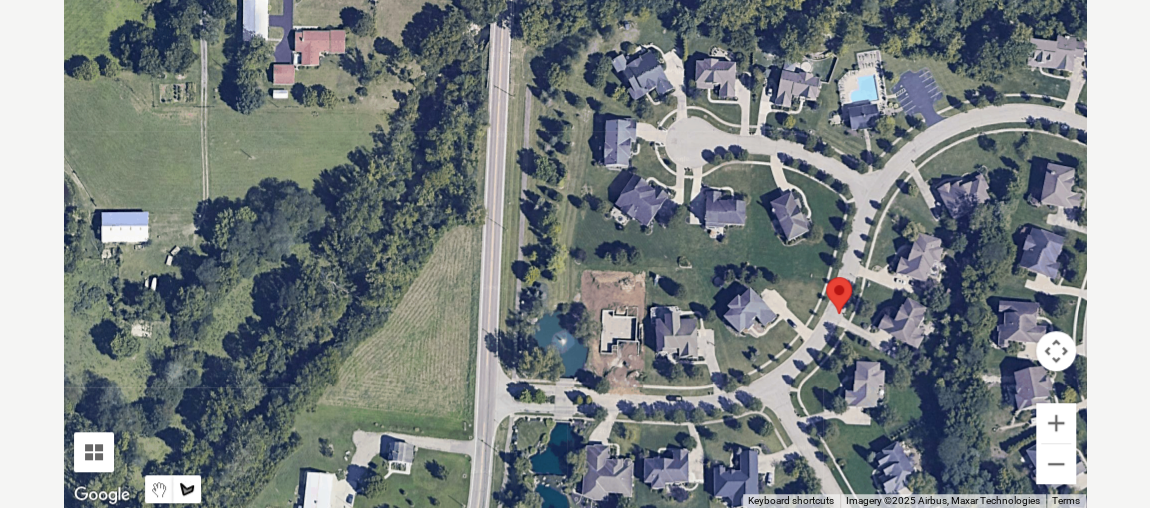 scroll, scrollTop: 523, scrollLeft: 0, axis: vertical 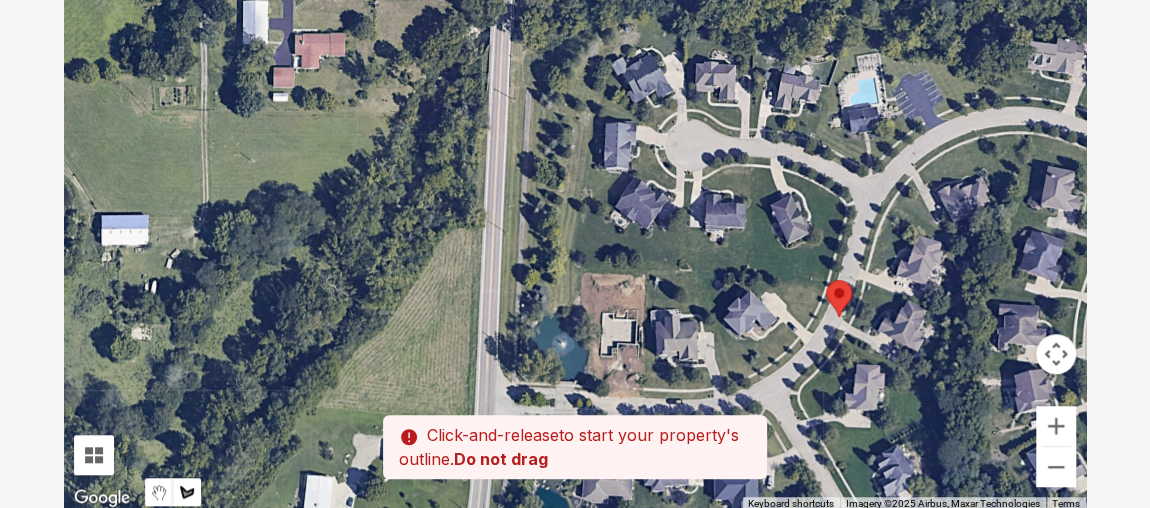 click at bounding box center (575, 211) 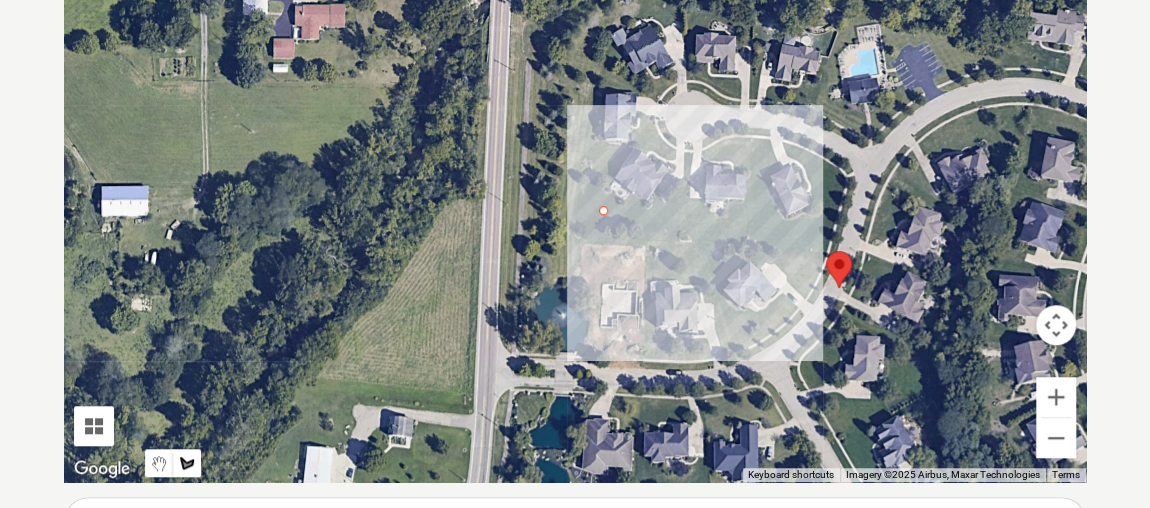 scroll, scrollTop: 515, scrollLeft: 0, axis: vertical 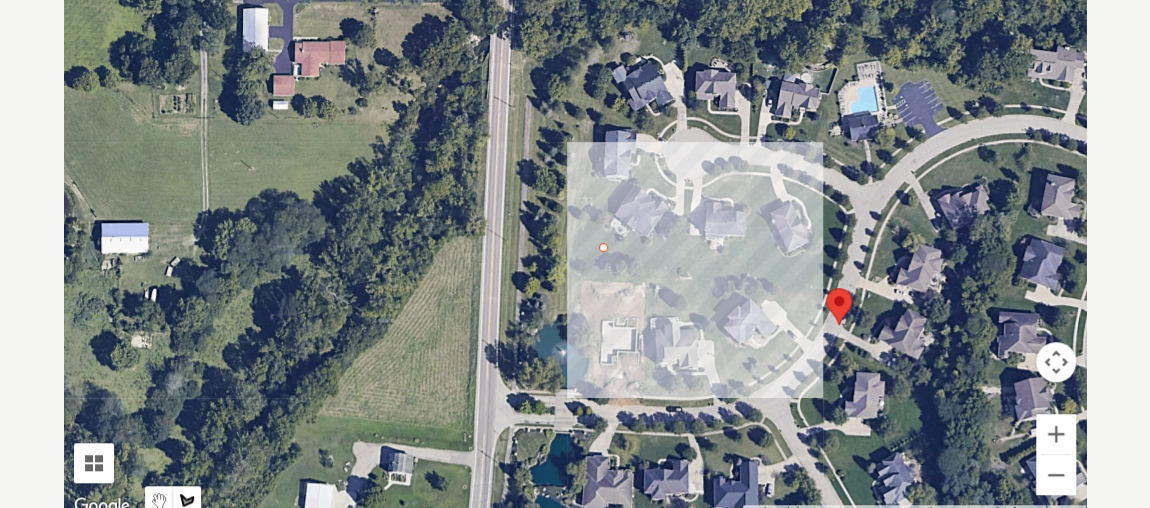 click at bounding box center [575, 219] 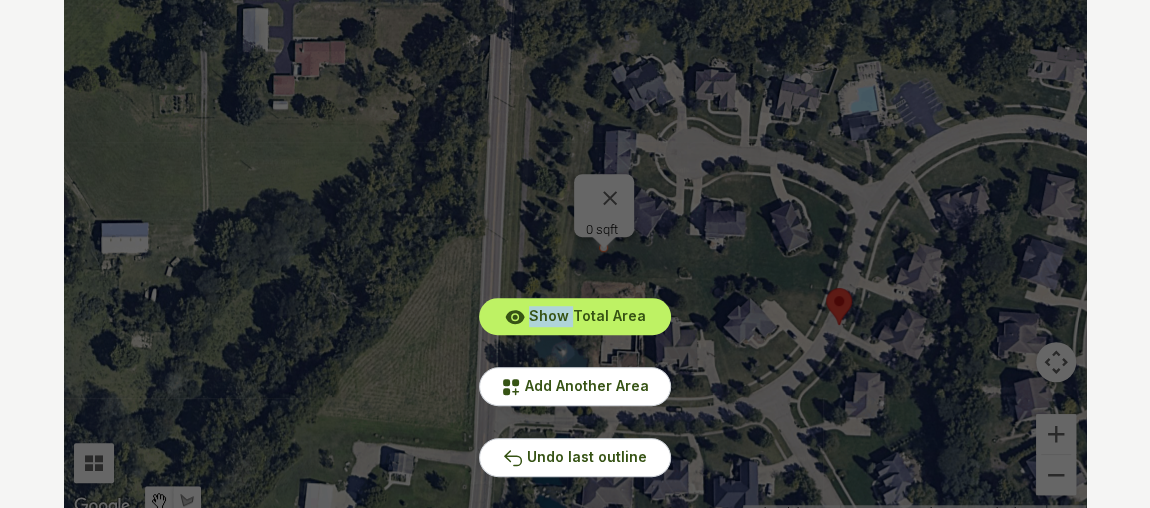 click on "Show Total Area Add Another Area Undo last outline" at bounding box center [575, 219] 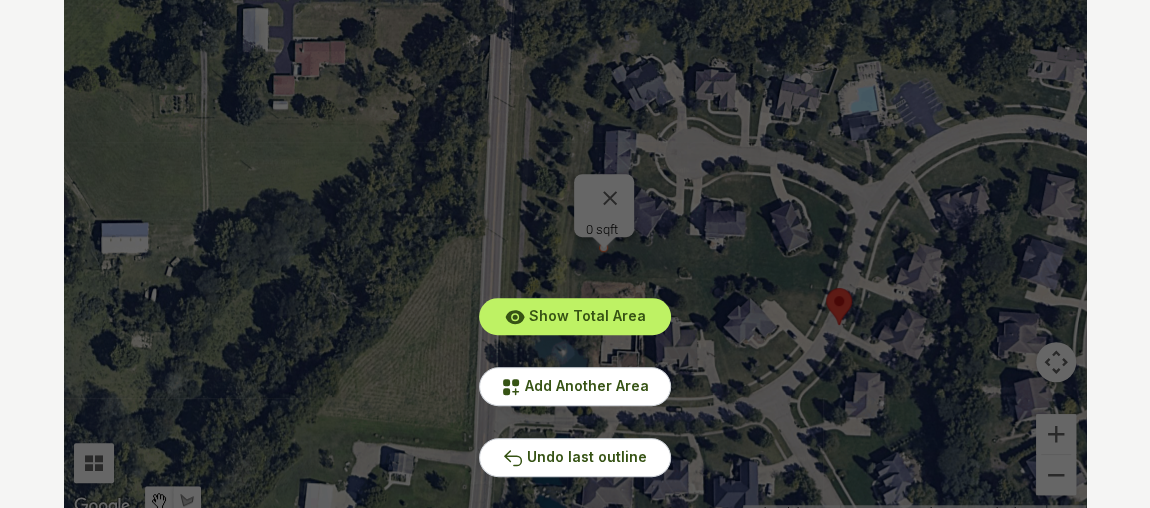 click on "Show Total Area Add Another Area Undo last outline" at bounding box center (575, 219) 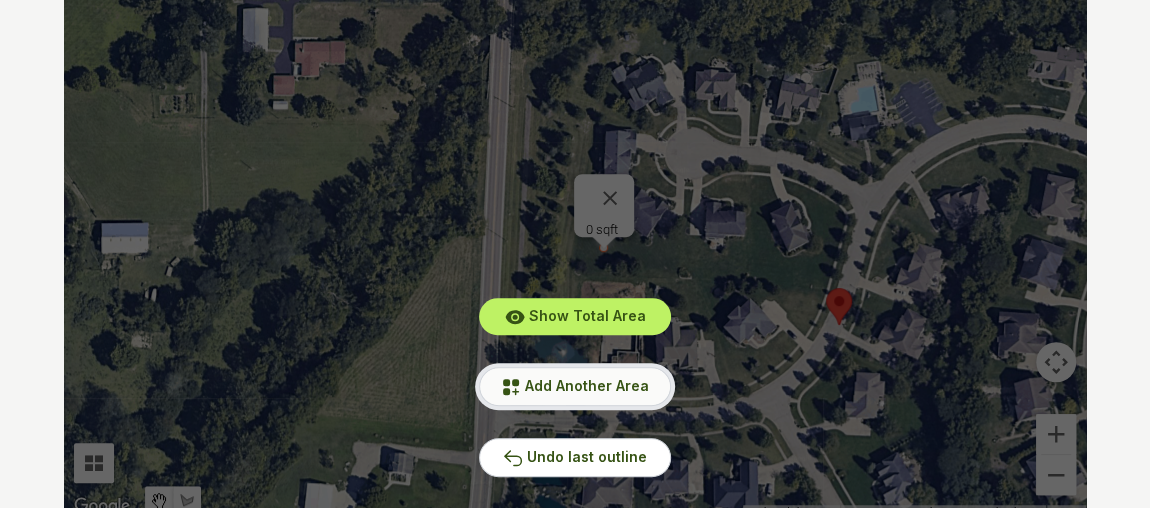 click on "Add Another Area" at bounding box center (575, 386) 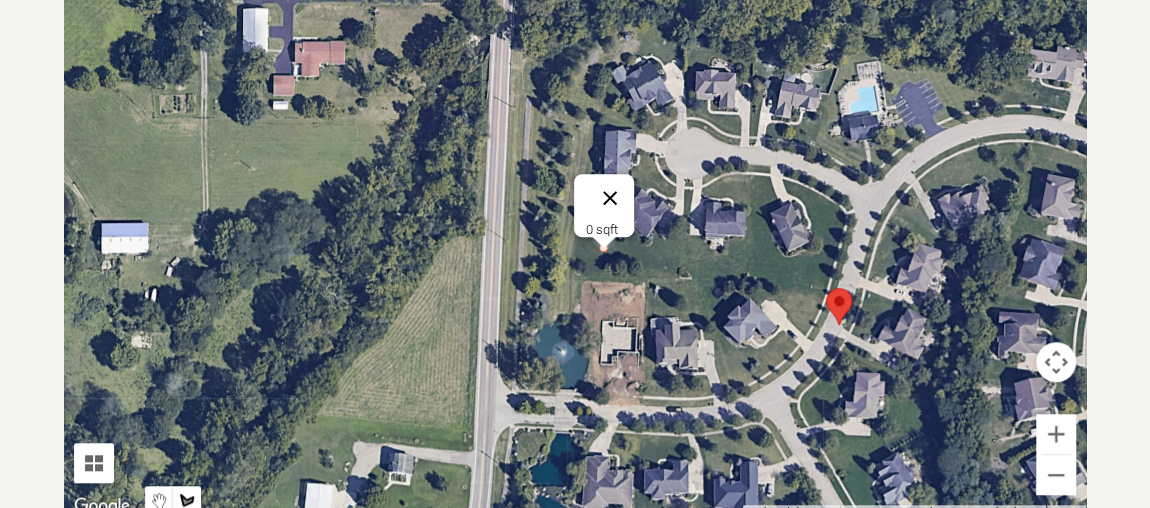 click at bounding box center (610, 198) 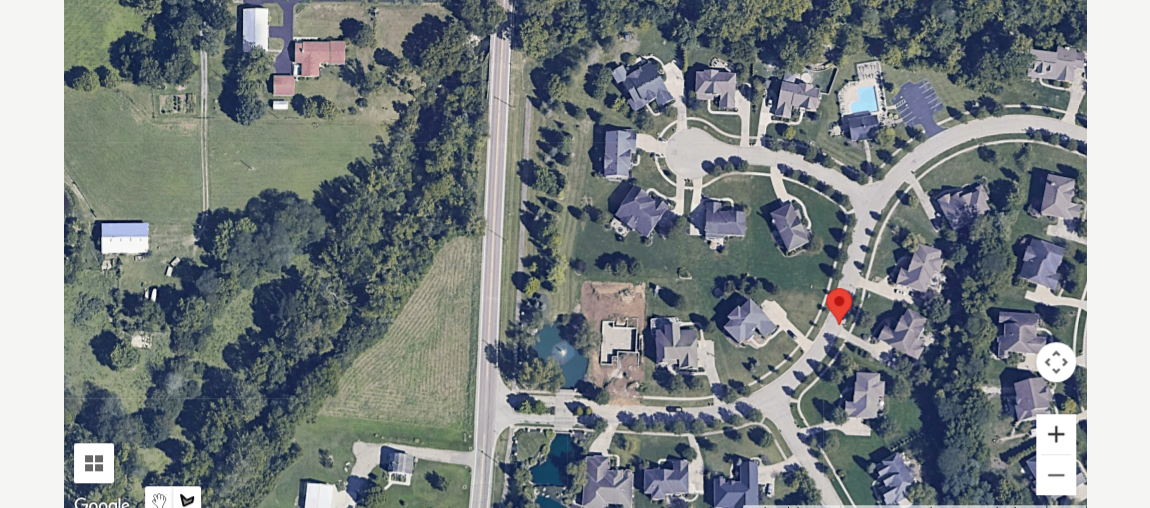 click at bounding box center (1056, 434) 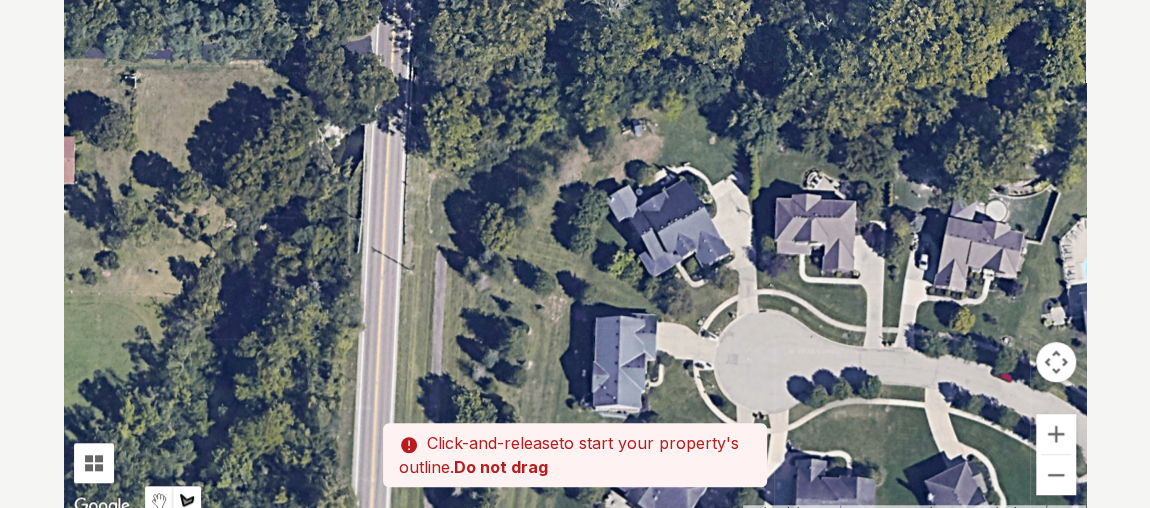 drag, startPoint x: 642, startPoint y: 65, endPoint x: 599, endPoint y: 345, distance: 283.28253 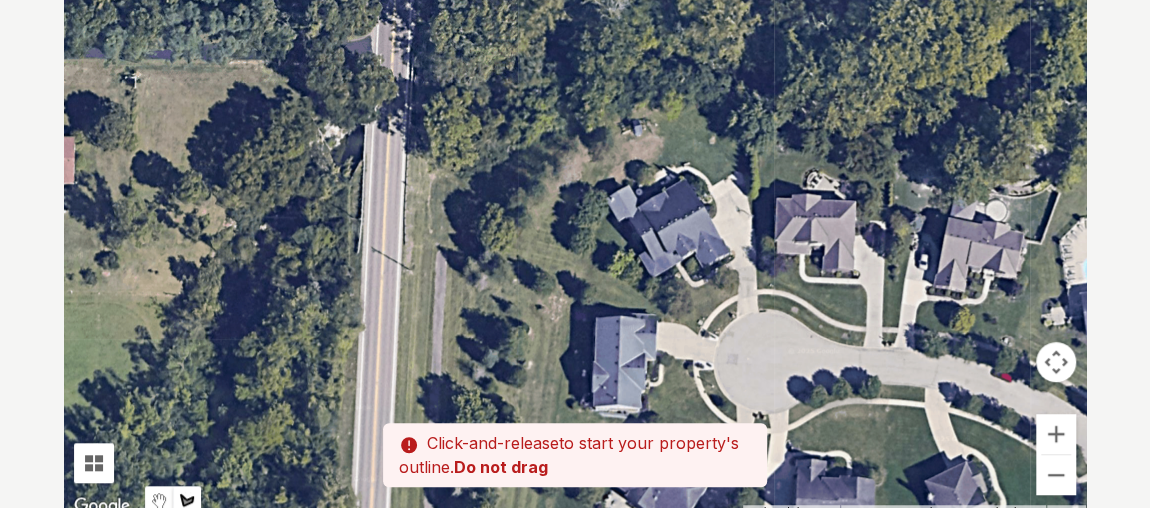 click at bounding box center [575, 219] 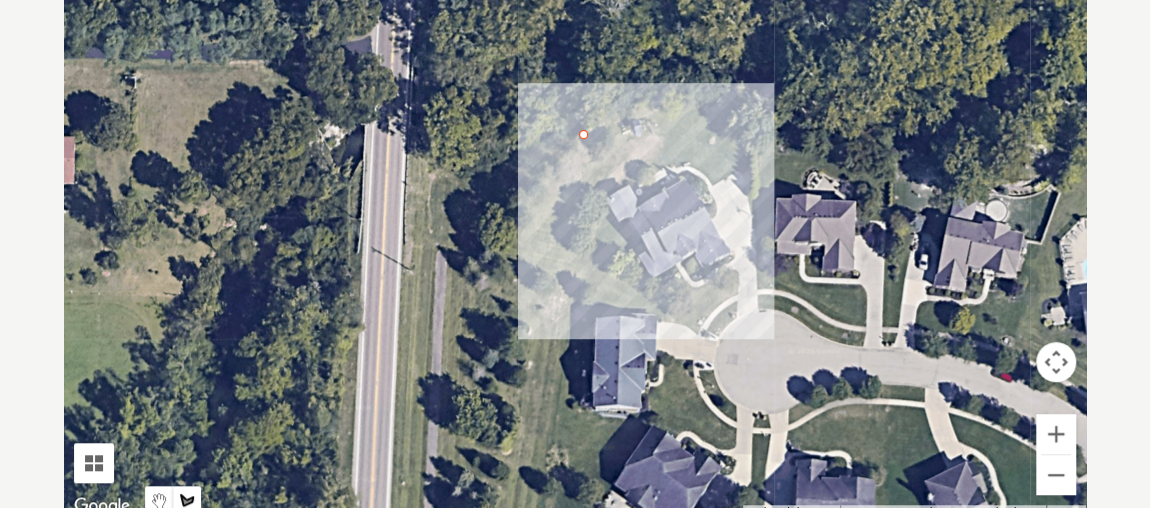 click at bounding box center (575, 219) 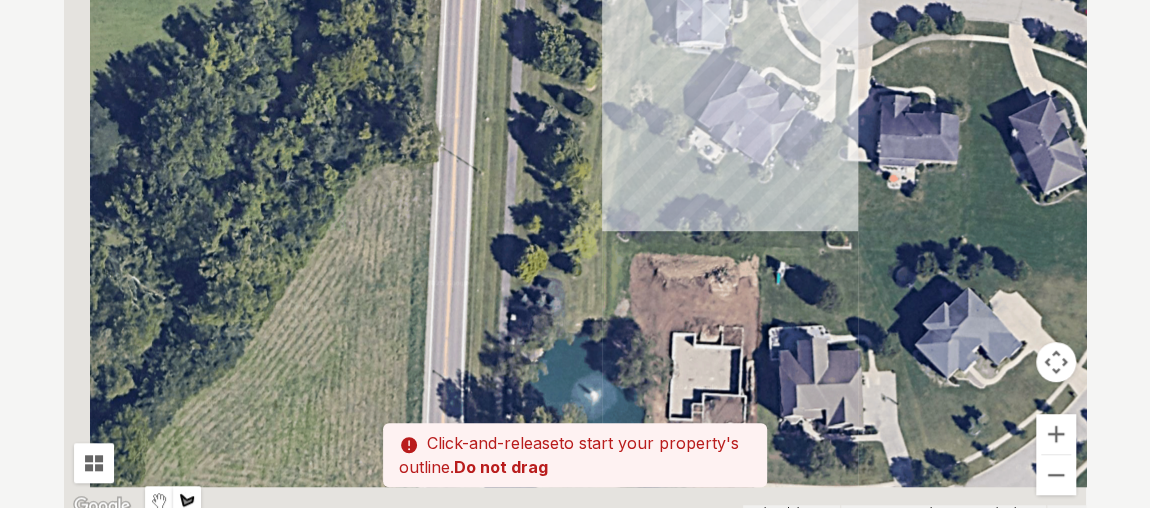 drag, startPoint x: 535, startPoint y: 435, endPoint x: 619, endPoint y: 57, distance: 387.22086 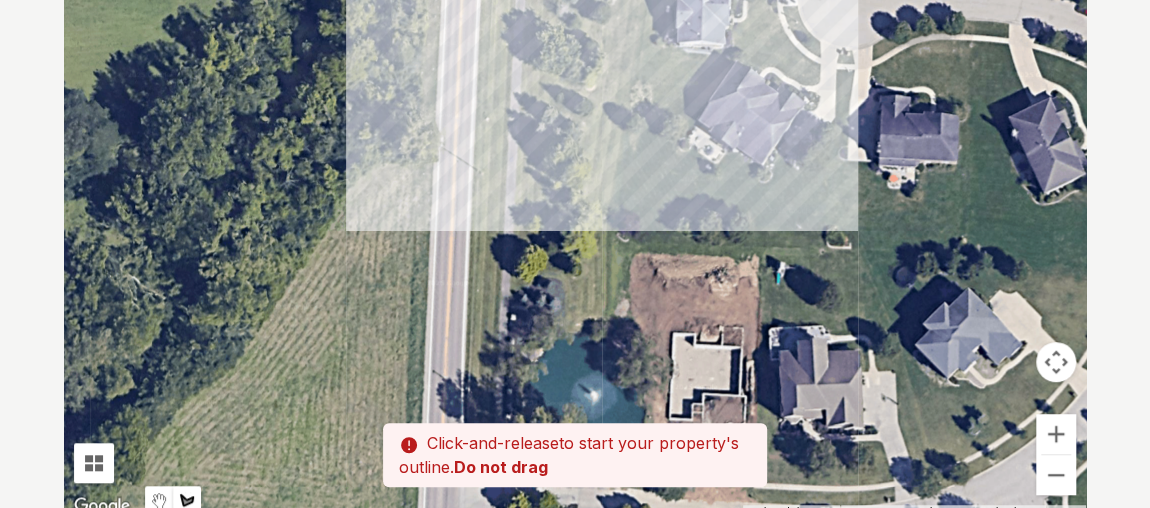 click at bounding box center (575, 219) 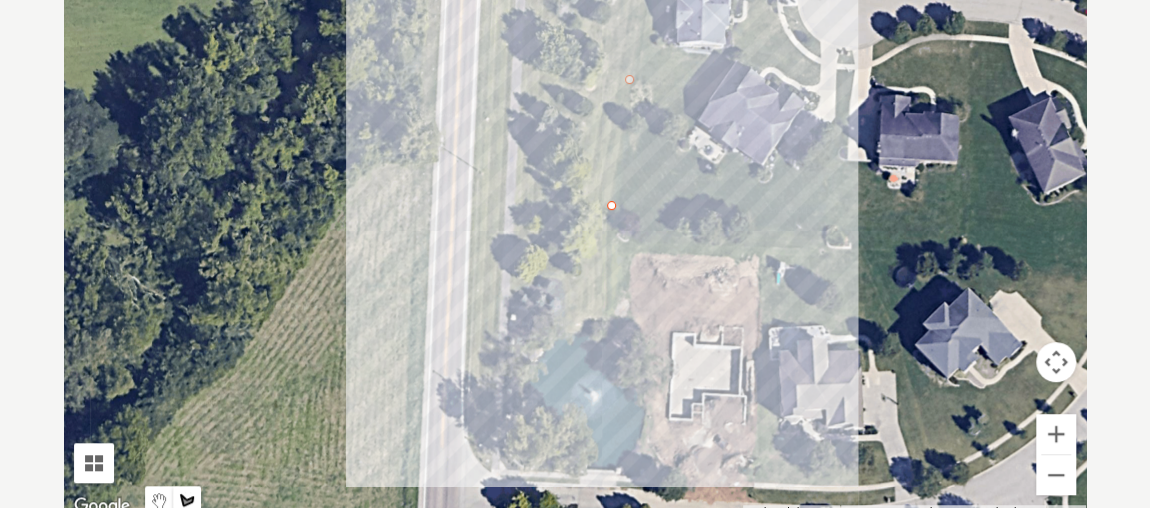 click at bounding box center [575, 219] 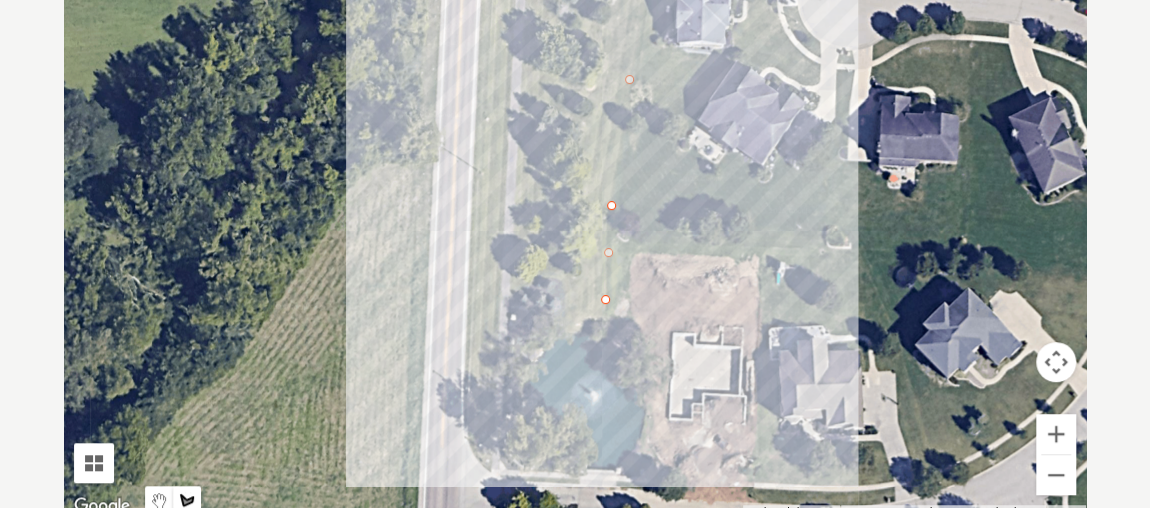 click at bounding box center (575, 219) 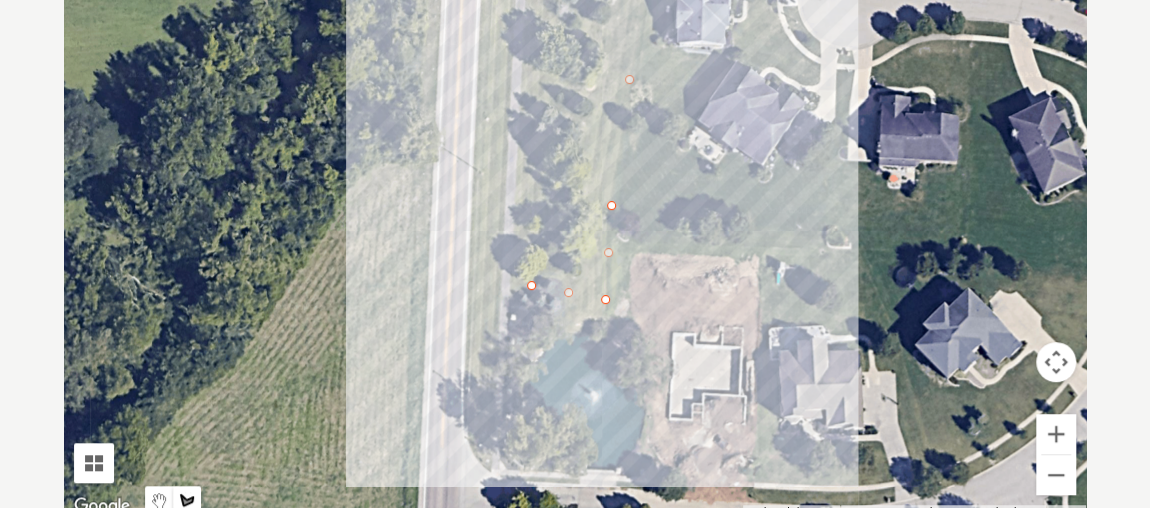 click at bounding box center (575, 219) 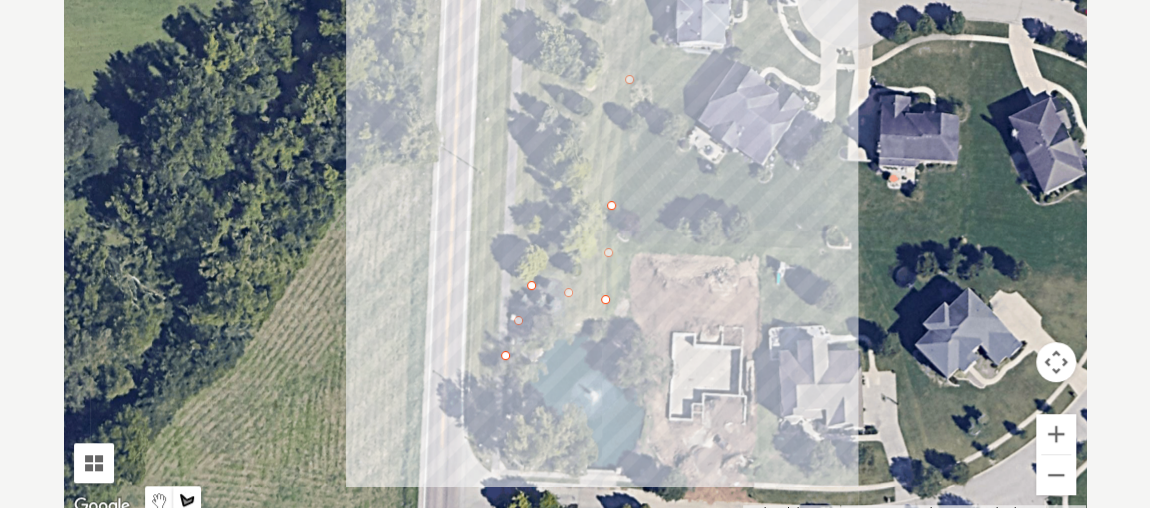 click at bounding box center (575, 219) 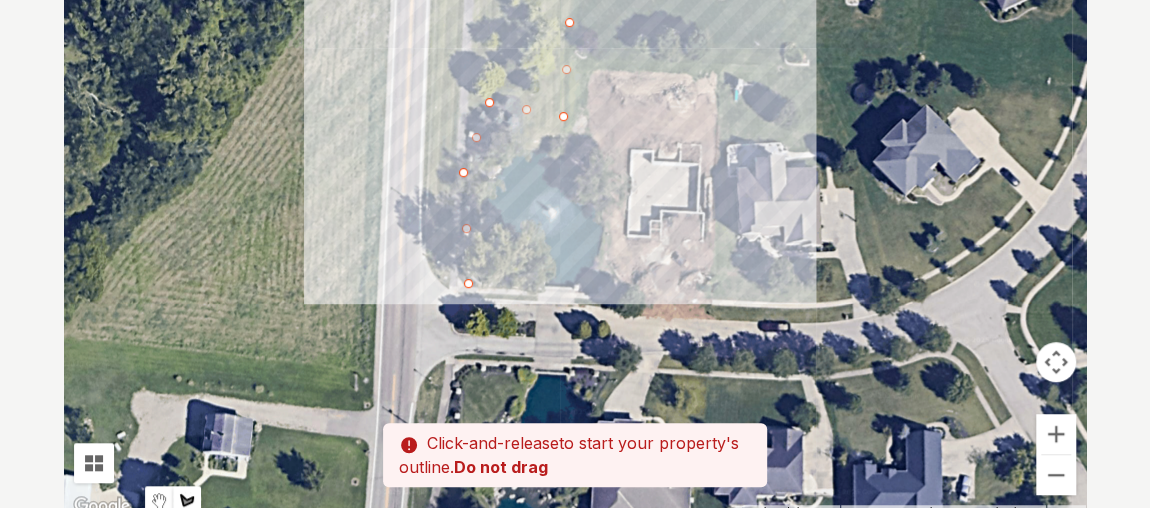 drag, startPoint x: 567, startPoint y: 460, endPoint x: 523, endPoint y: 279, distance: 186.2713 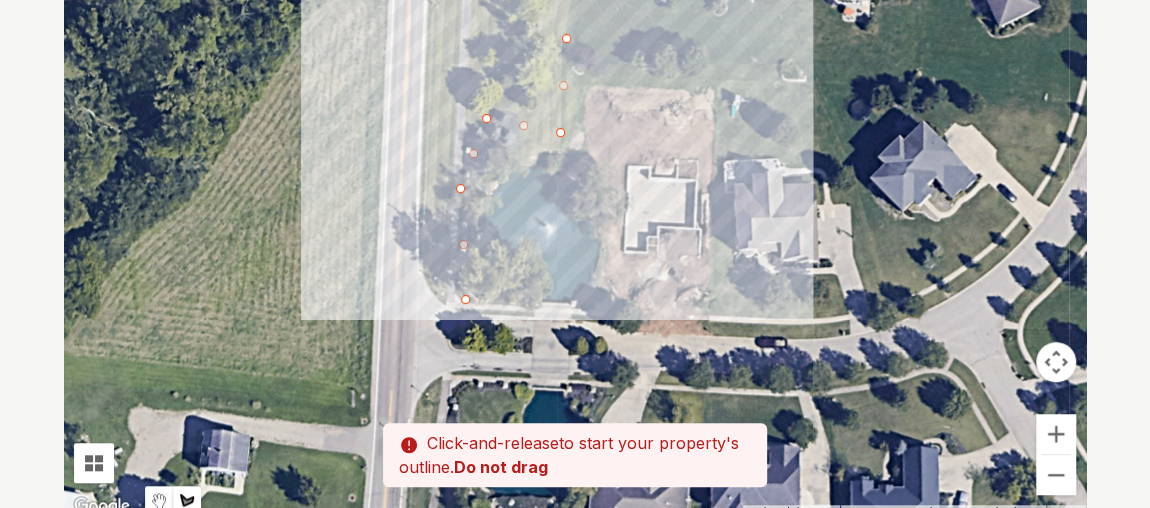 click at bounding box center [575, 219] 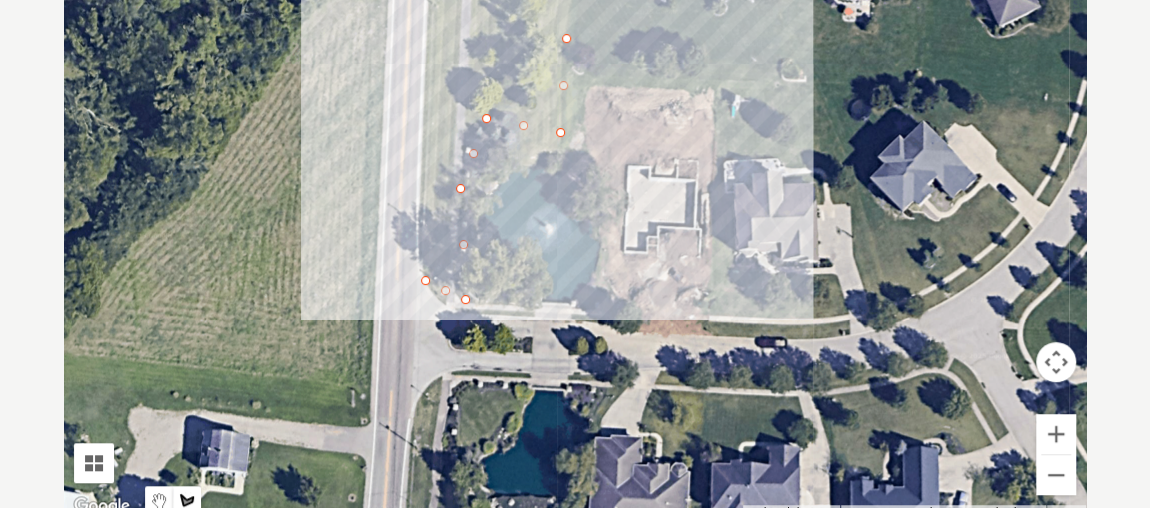click at bounding box center (575, 219) 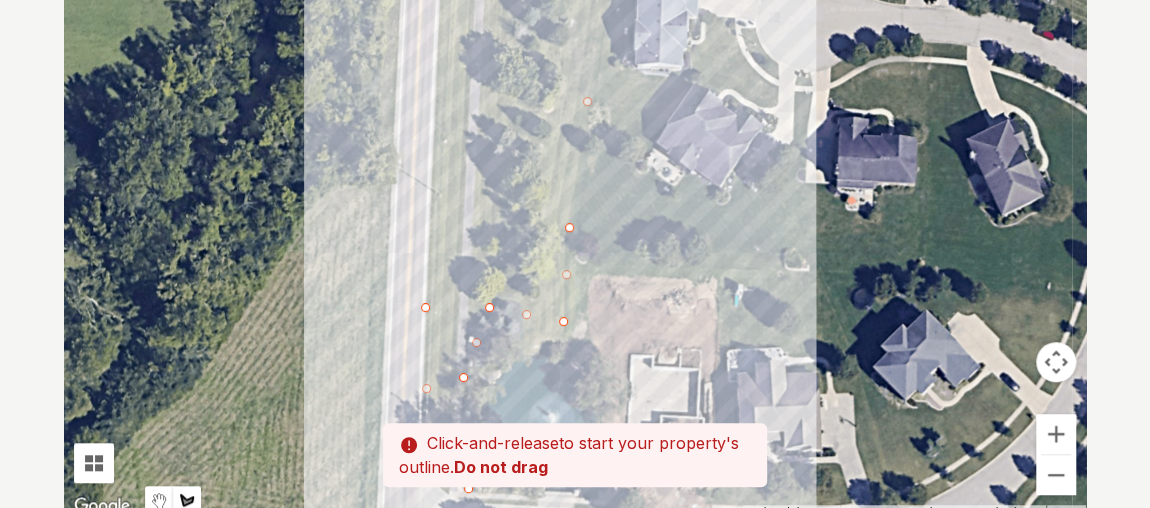 drag, startPoint x: 439, startPoint y: 77, endPoint x: 445, endPoint y: 399, distance: 322.0559 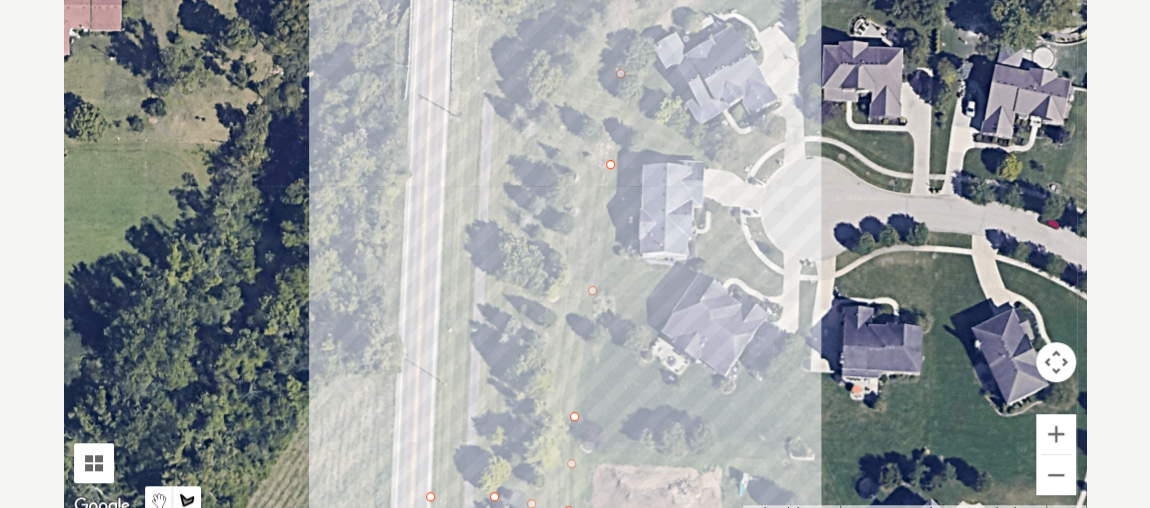 click at bounding box center [575, 219] 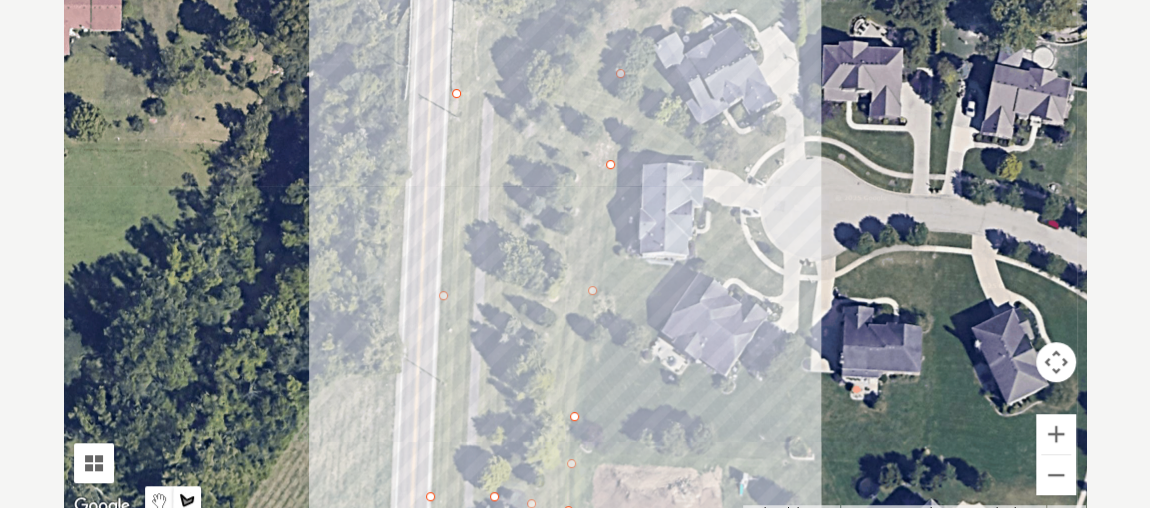 click at bounding box center (575, 219) 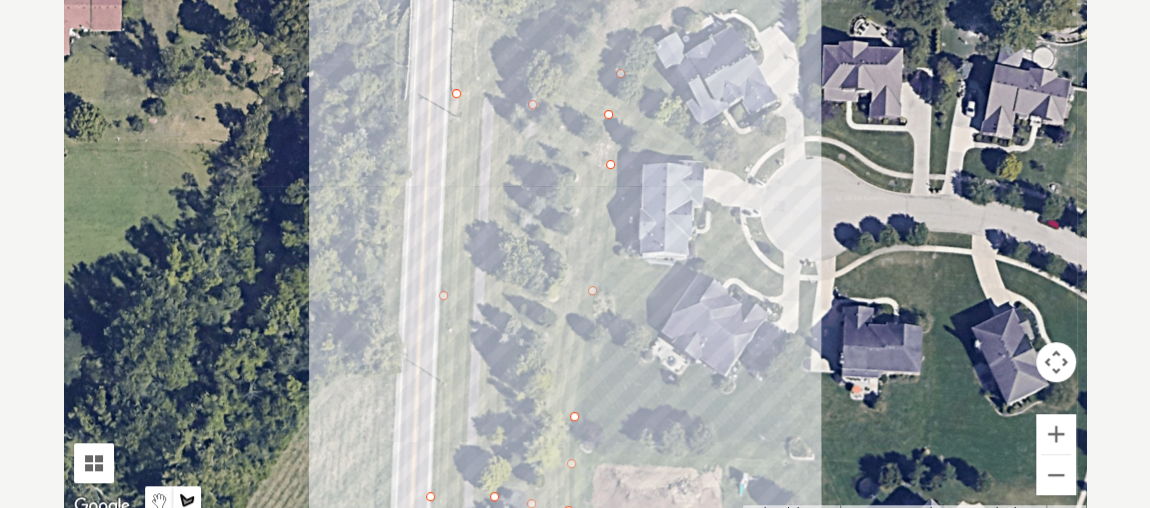 click at bounding box center [575, 219] 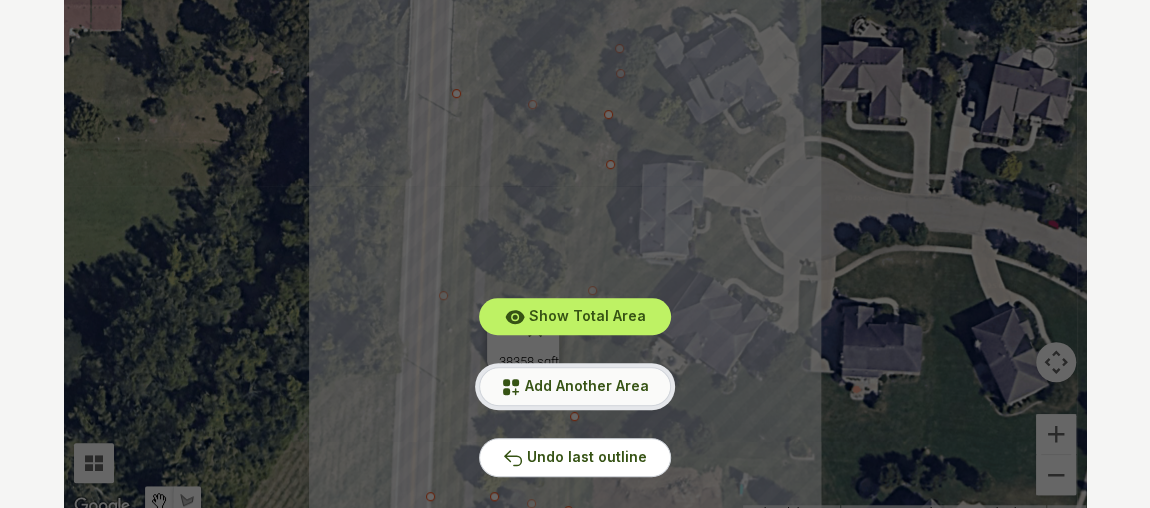 click on "Add Another Area" at bounding box center [587, 385] 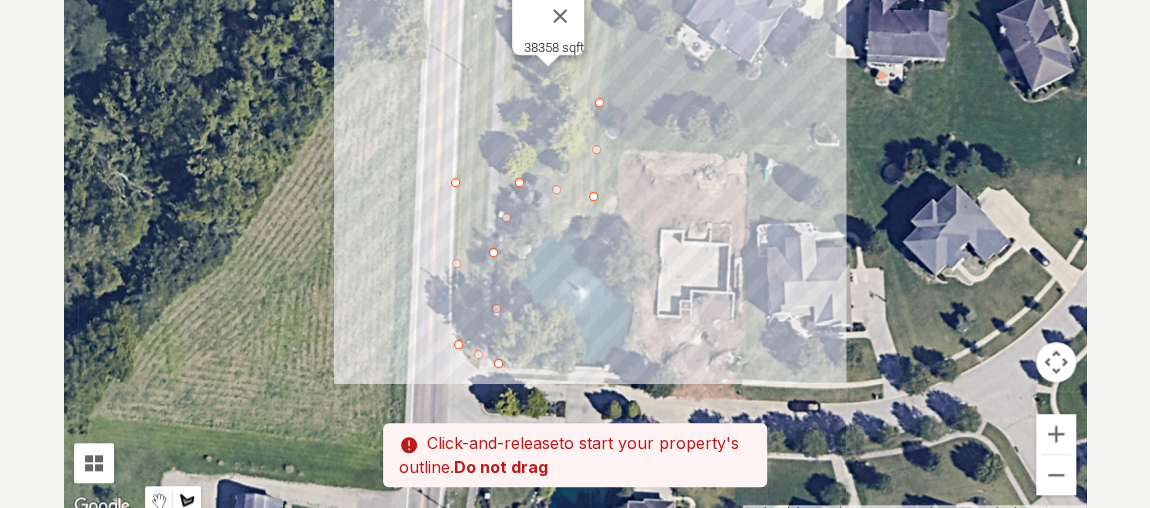 drag, startPoint x: 627, startPoint y: 417, endPoint x: 667, endPoint y: 43, distance: 376.13297 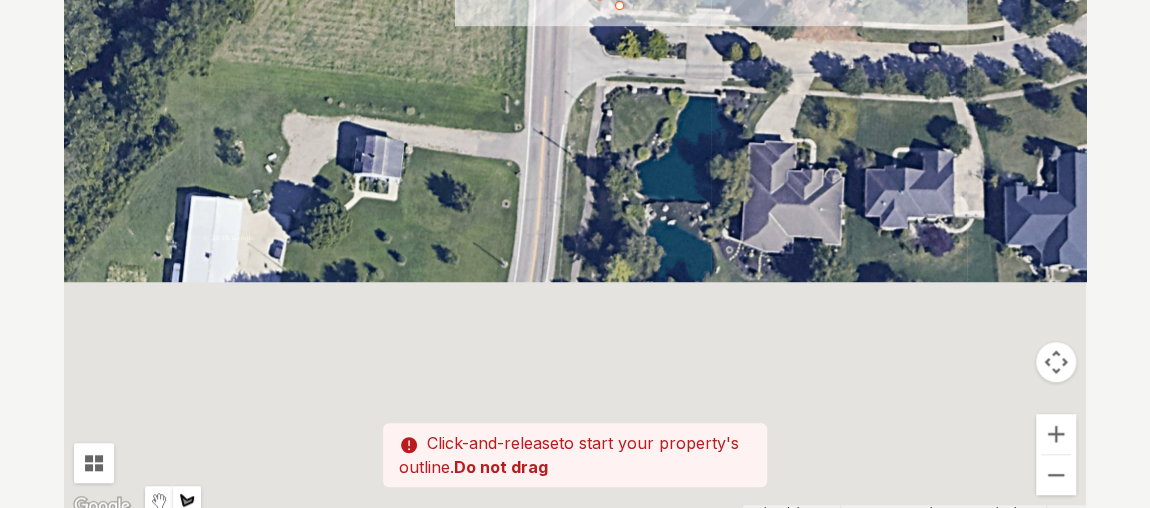 drag, startPoint x: 711, startPoint y: 60, endPoint x: 728, endPoint y: 20, distance: 43.462627 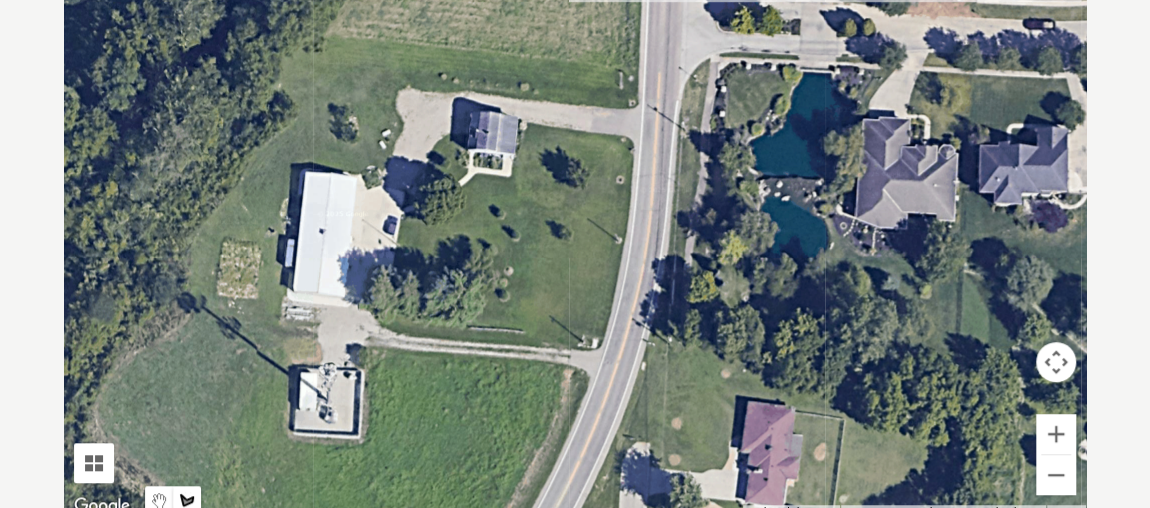drag, startPoint x: 746, startPoint y: 203, endPoint x: 759, endPoint y: 230, distance: 29.966648 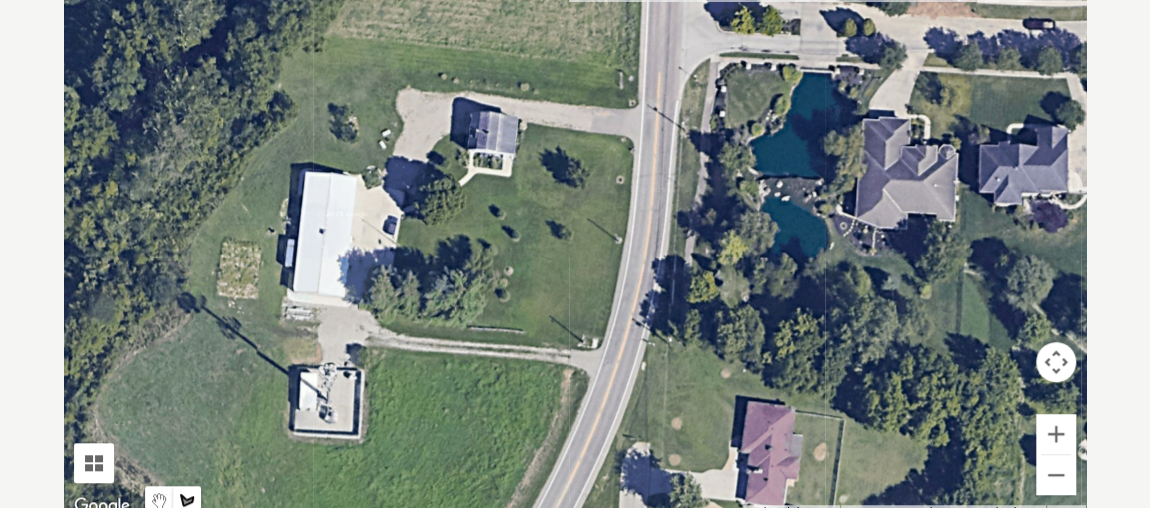 click at bounding box center [575, 219] 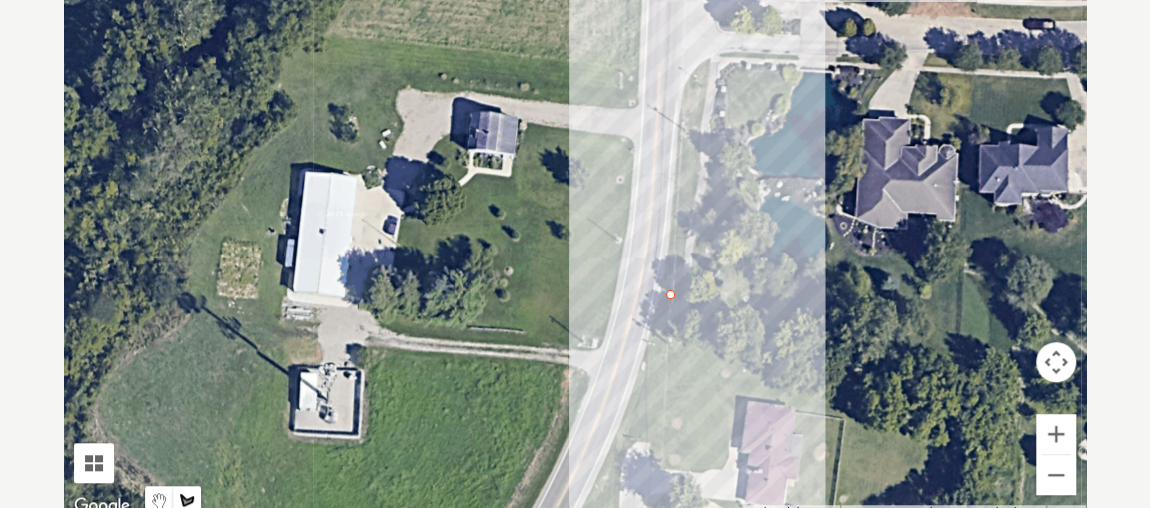 click at bounding box center [575, 219] 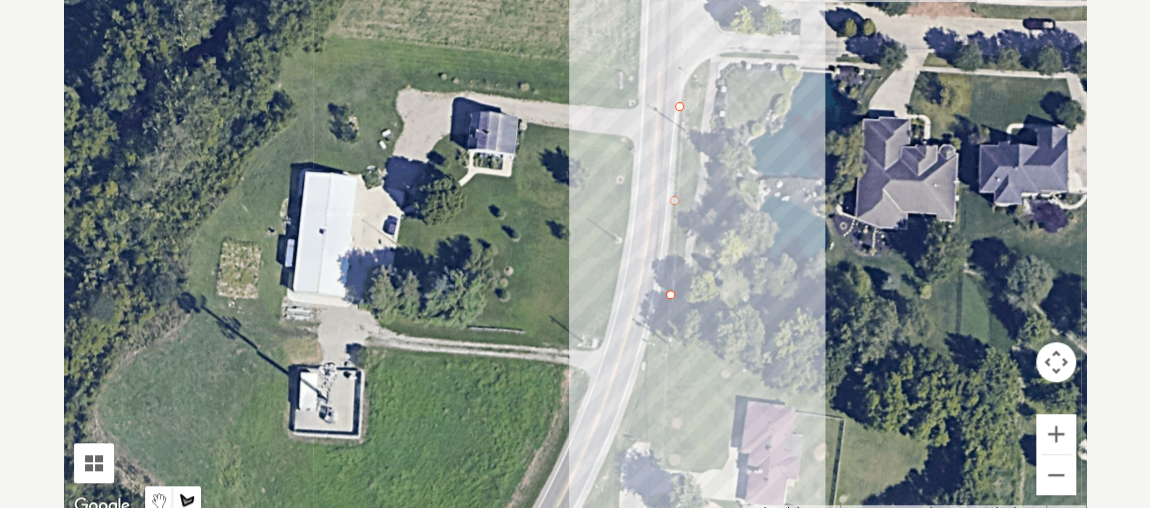 click at bounding box center [575, 219] 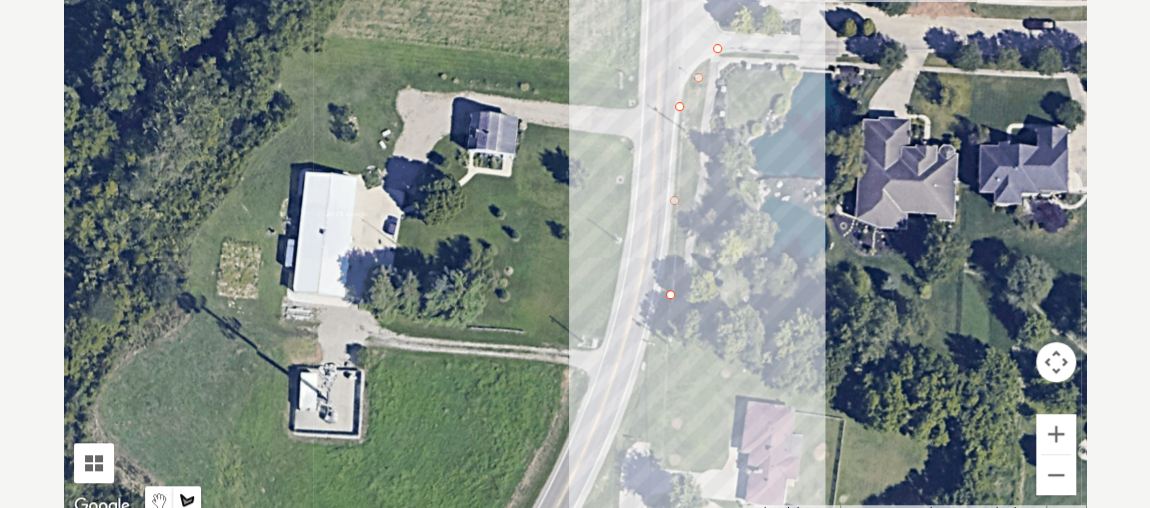 click at bounding box center (575, 219) 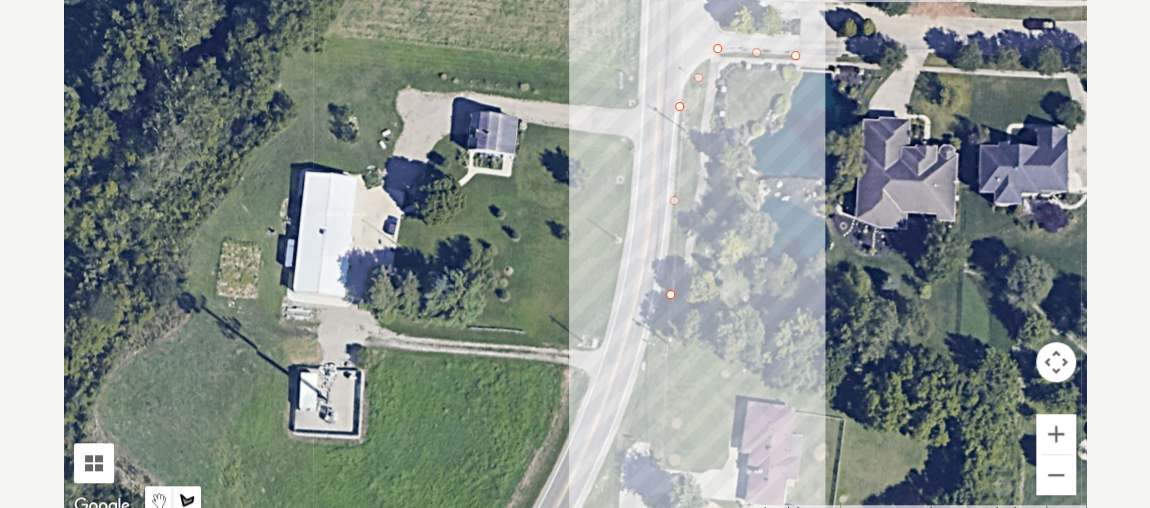 click at bounding box center (575, 219) 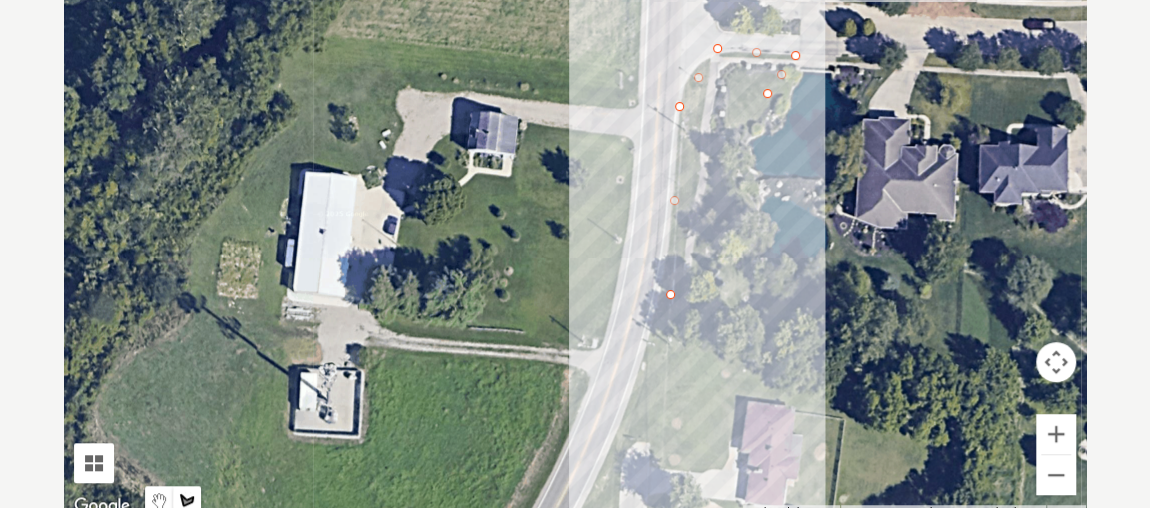 click at bounding box center (575, 219) 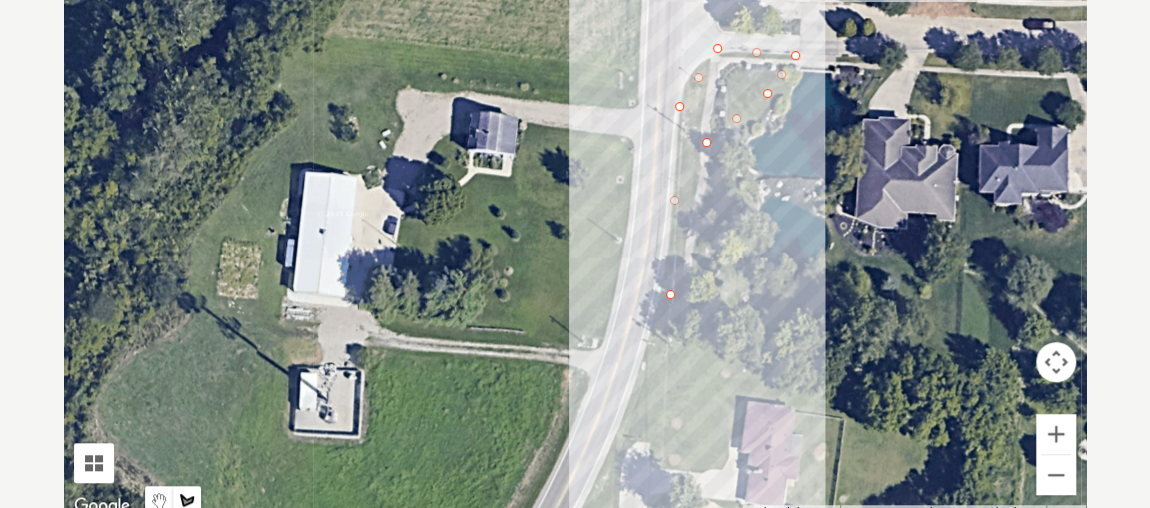 click at bounding box center (575, 219) 